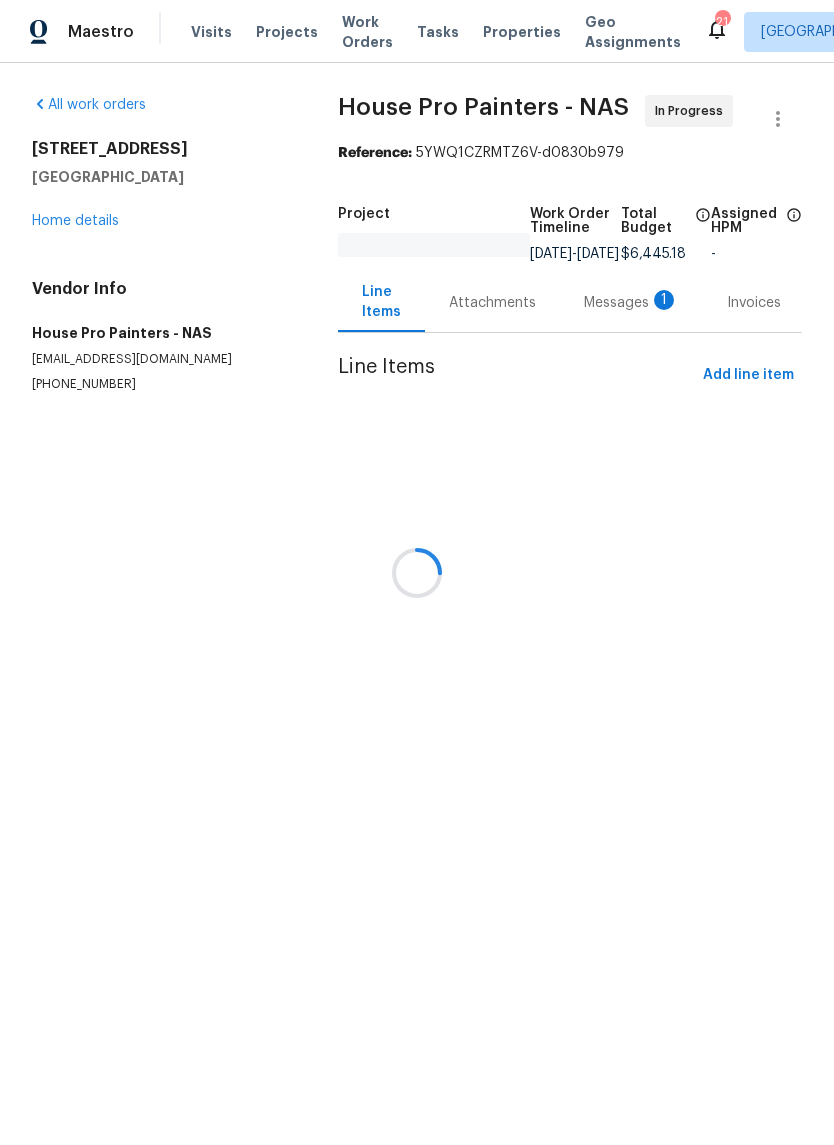 scroll, scrollTop: 0, scrollLeft: 0, axis: both 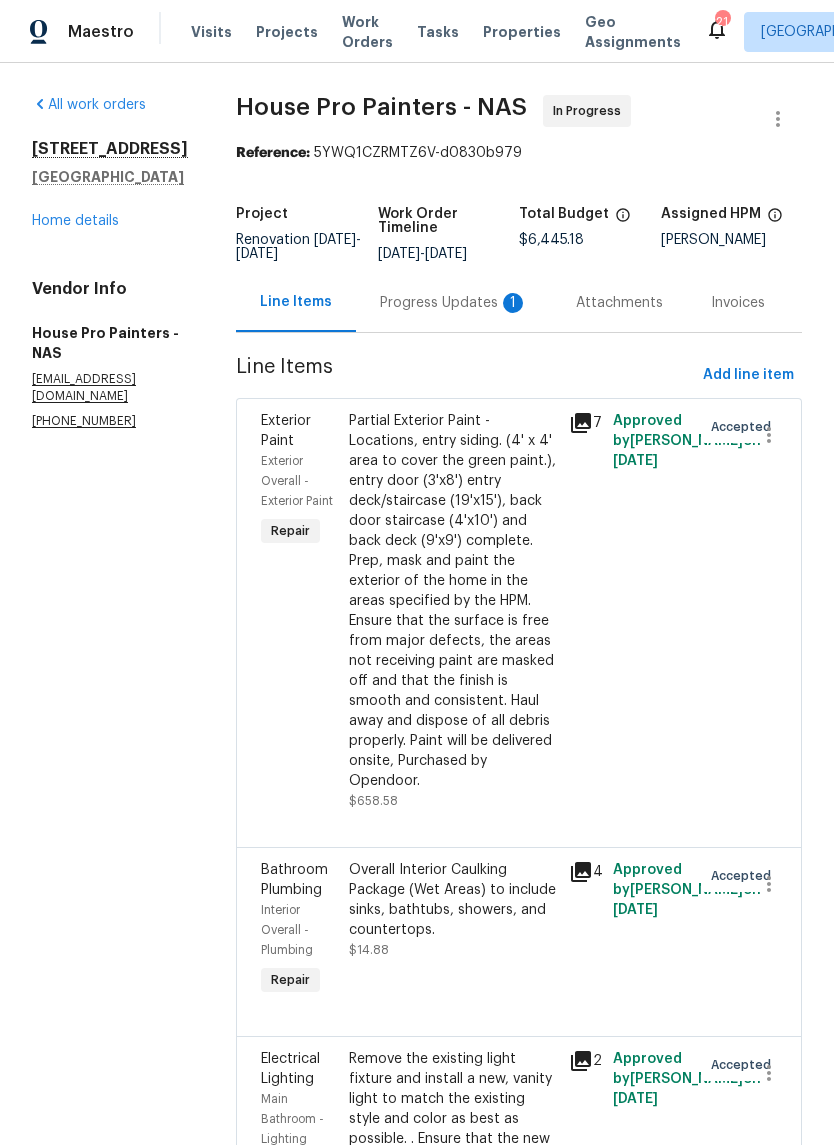 click on "Progress Updates 1" at bounding box center (454, 302) 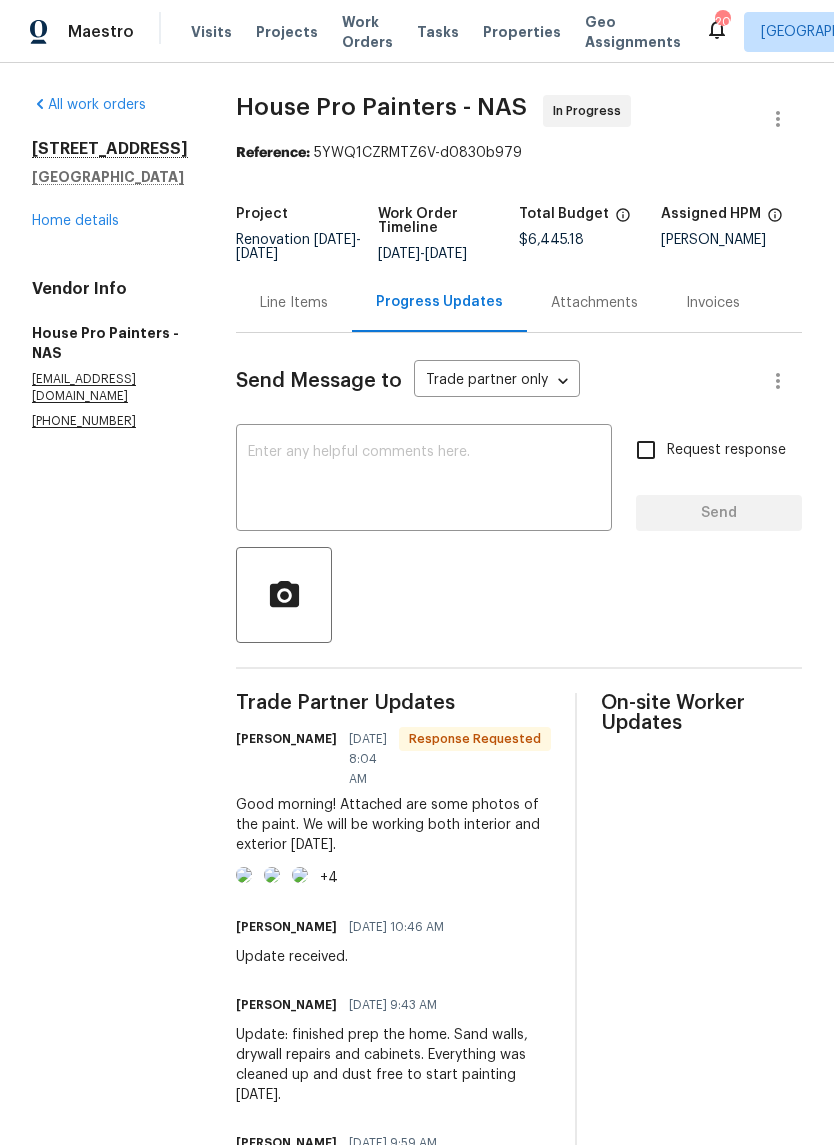 click at bounding box center (424, 480) 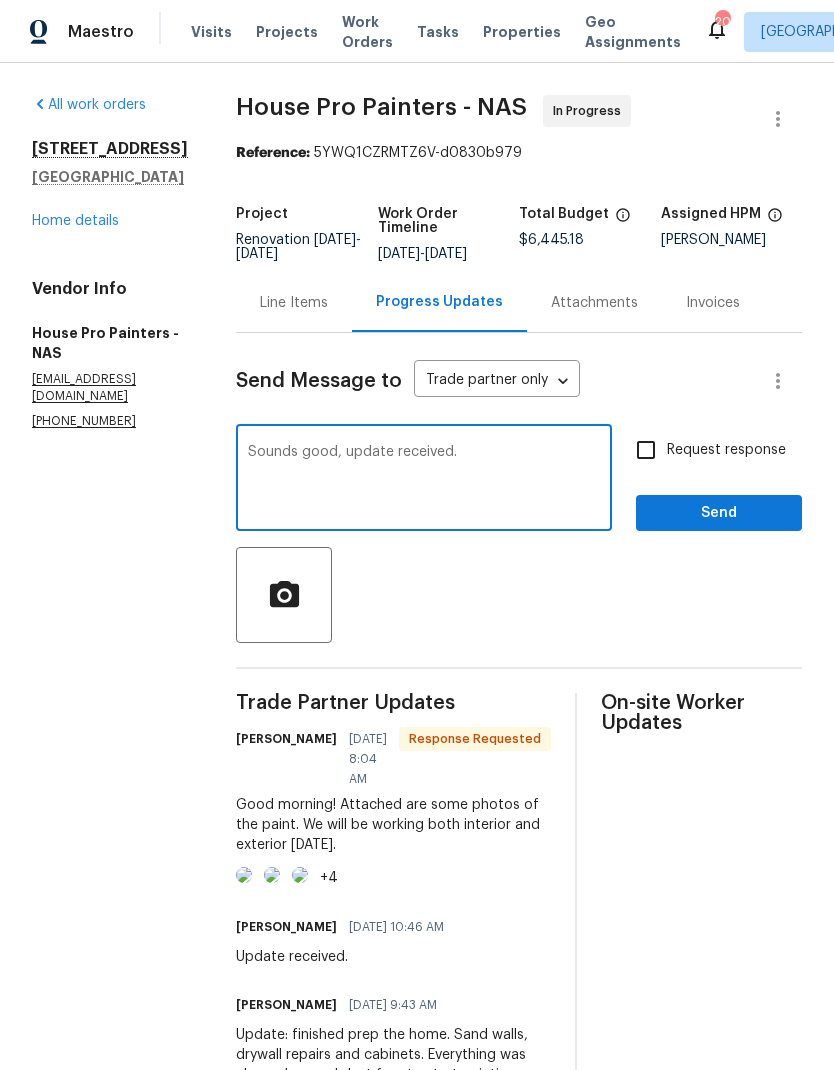 type on "Sounds good, update received." 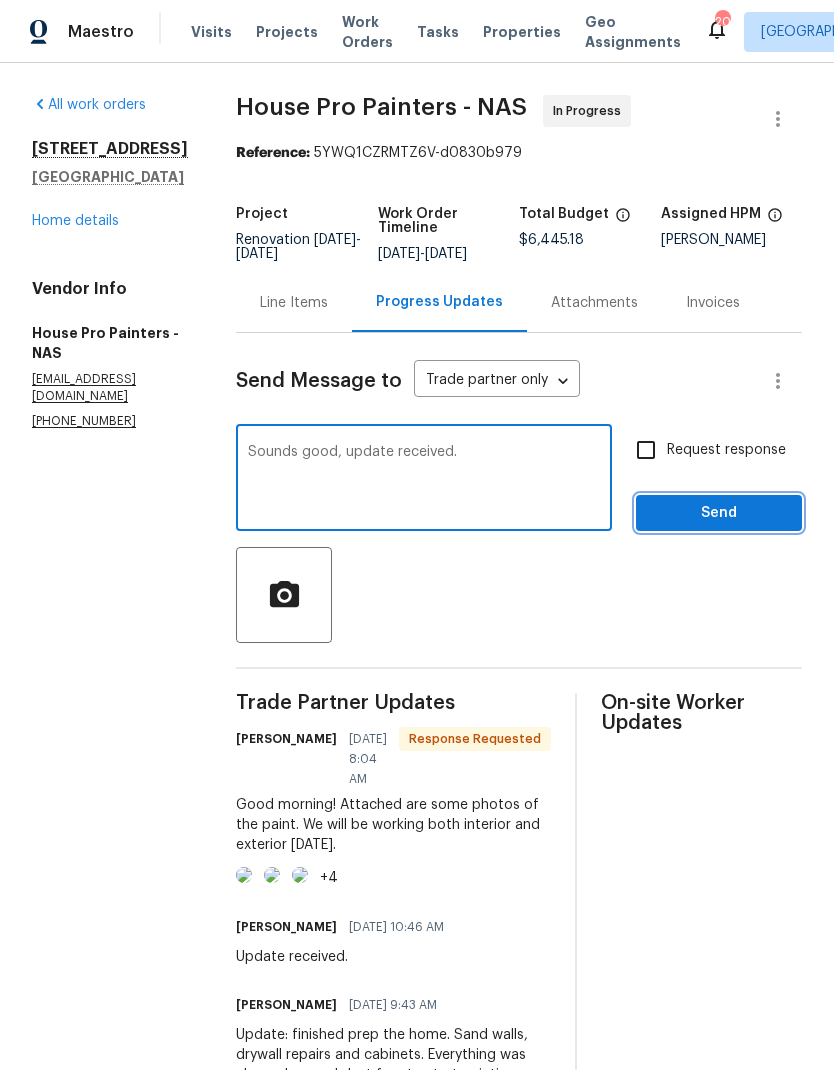 click on "Send" at bounding box center [719, 513] 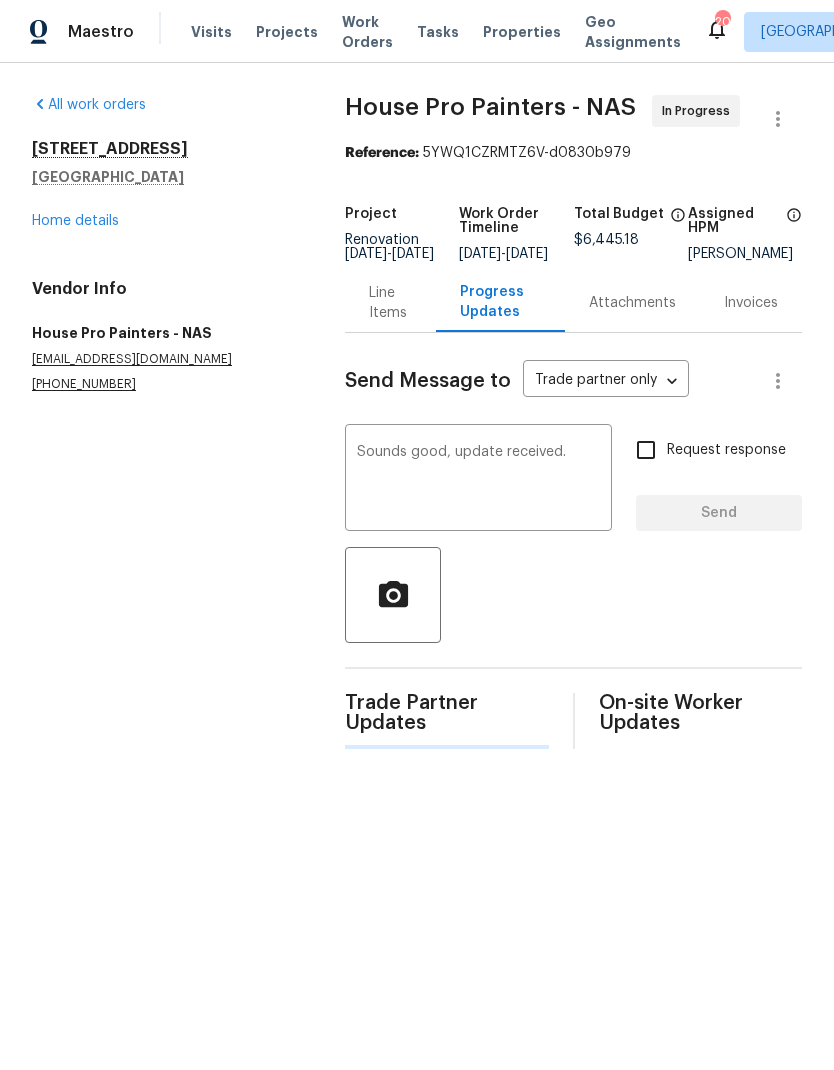 type 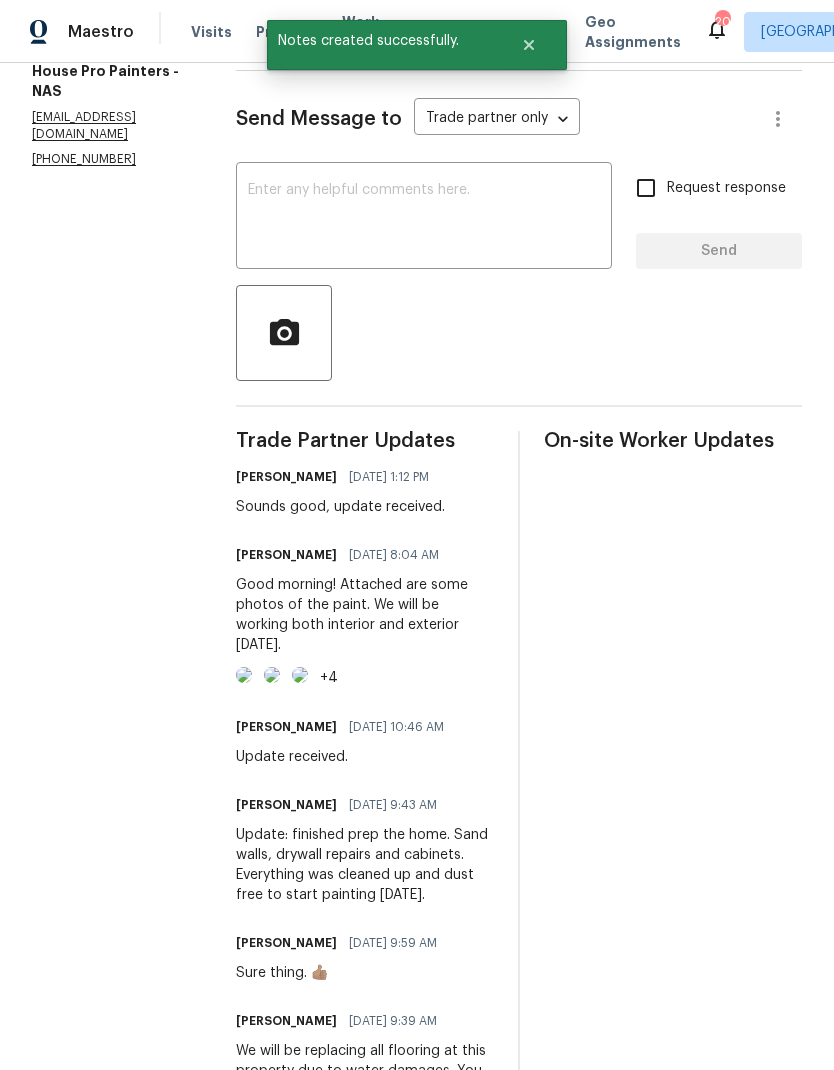 scroll, scrollTop: 256, scrollLeft: 0, axis: vertical 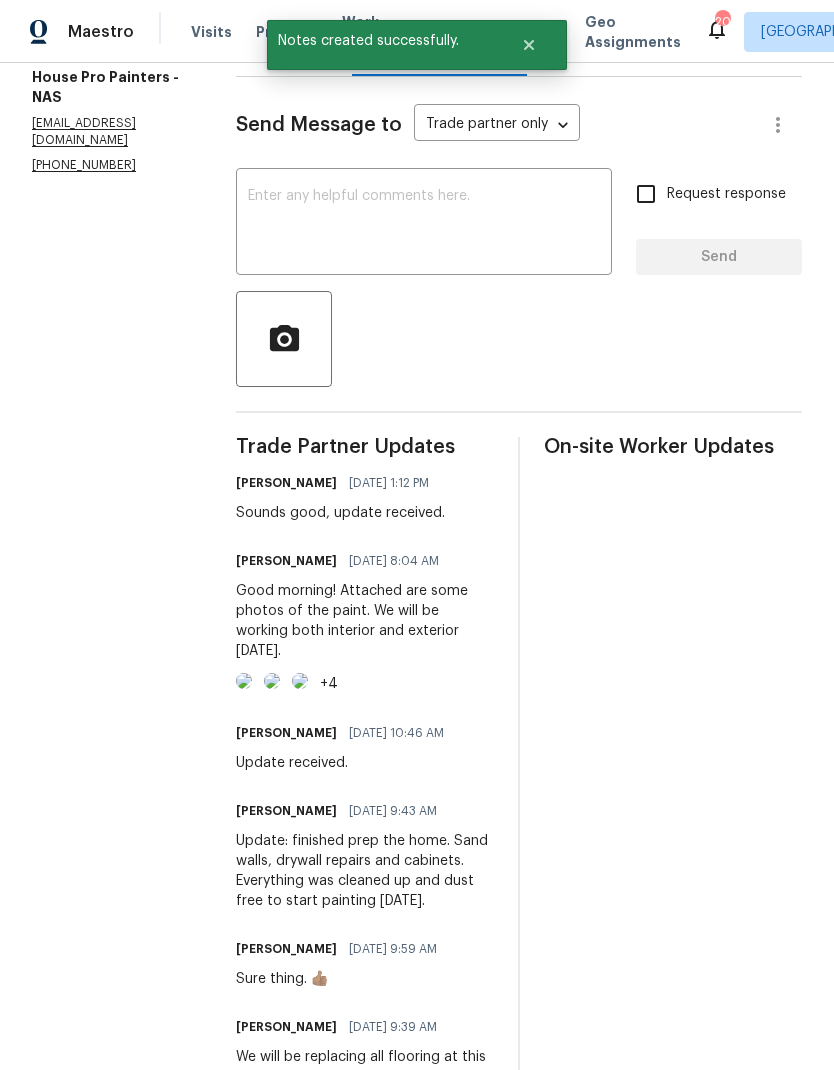 click at bounding box center [244, 681] 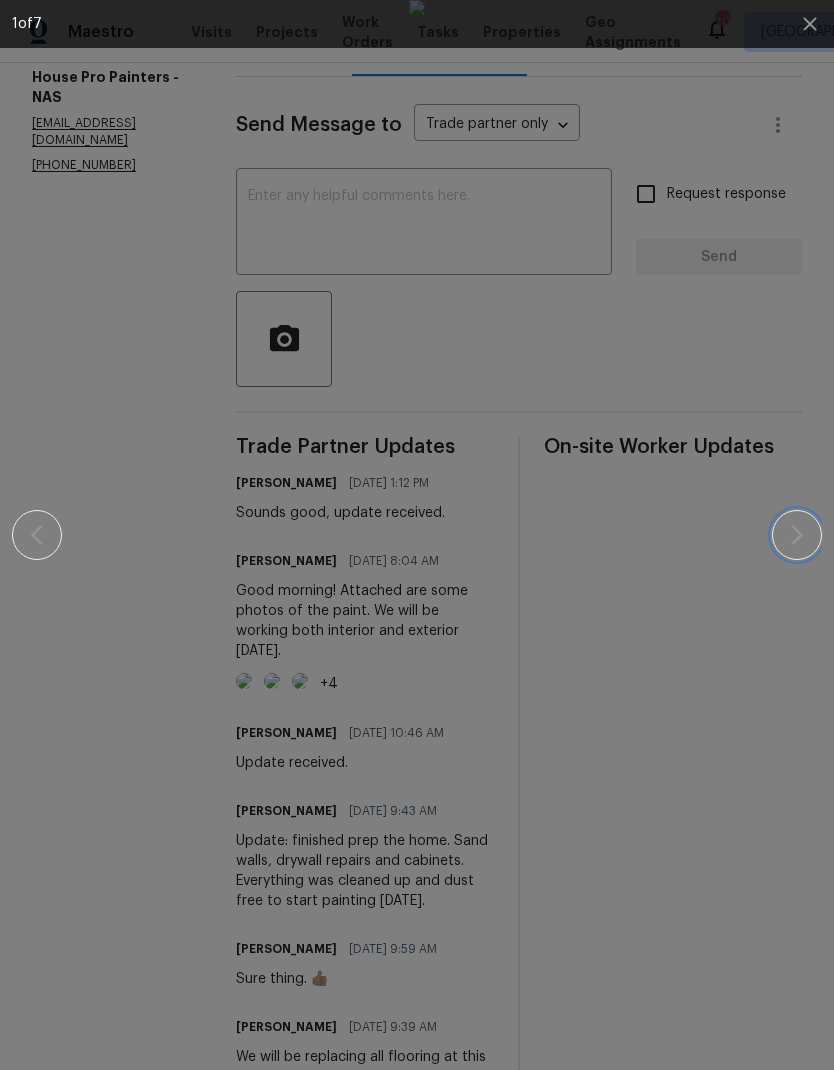 click at bounding box center [797, 535] 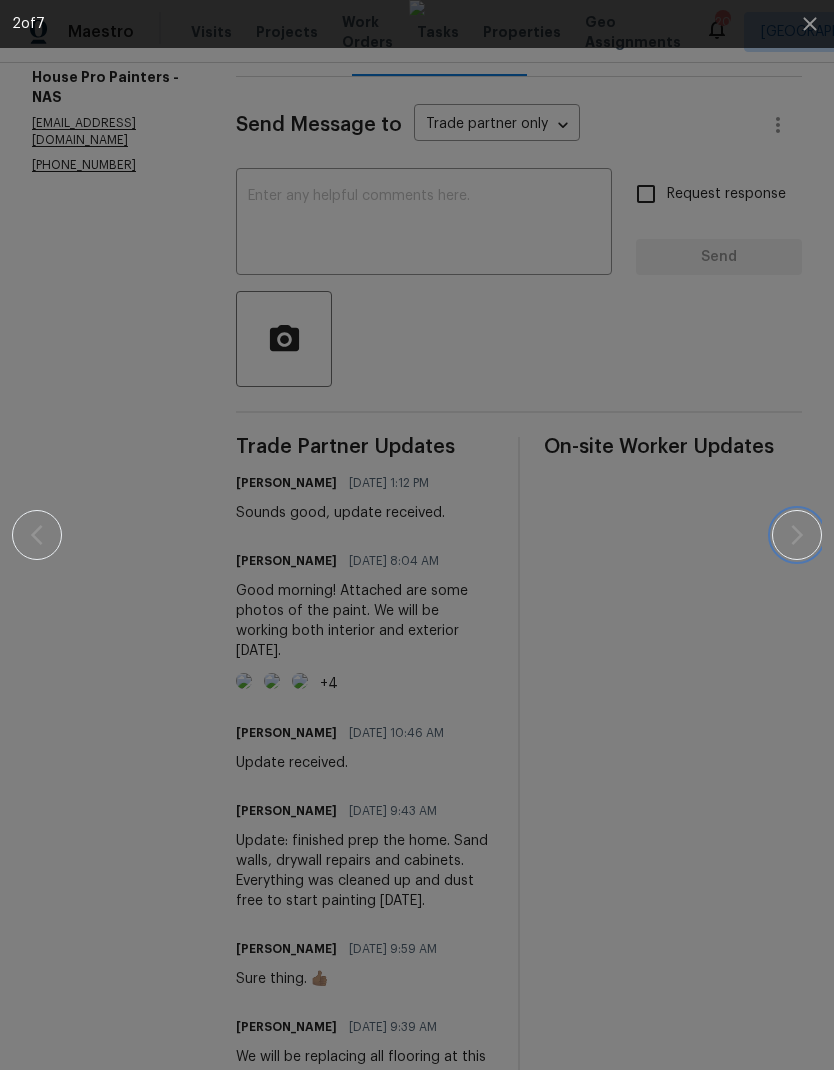 click 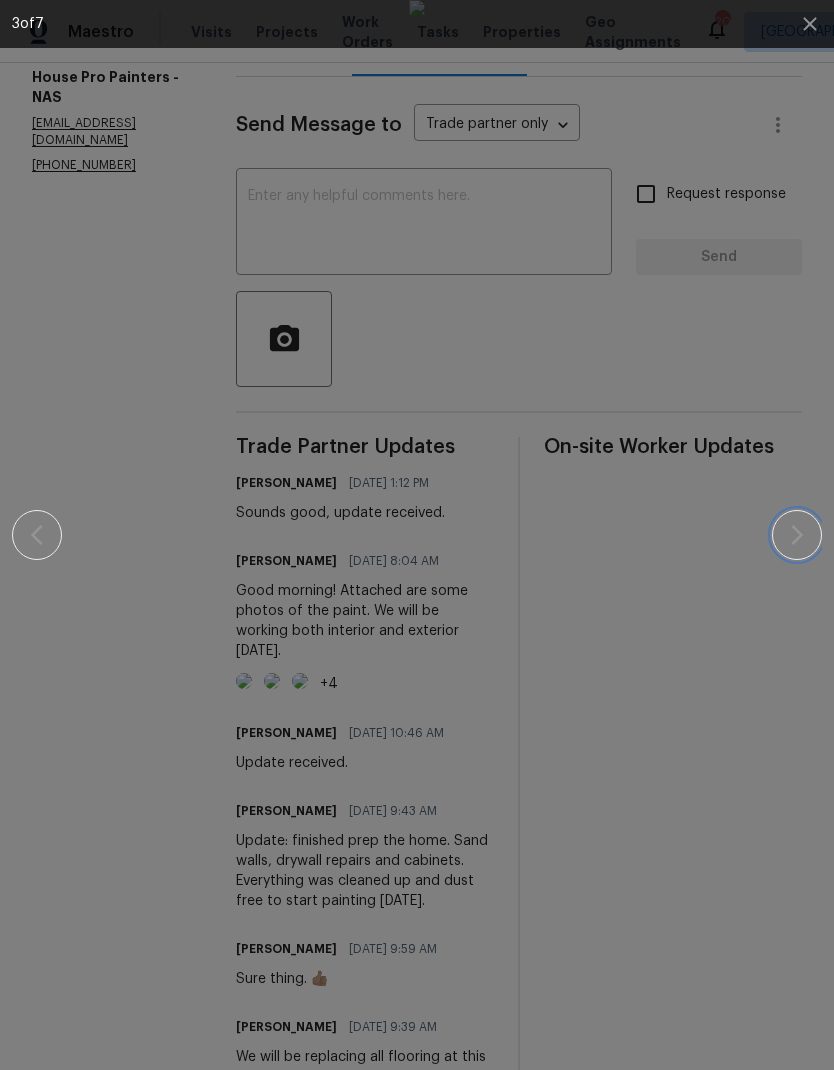 click at bounding box center (797, 535) 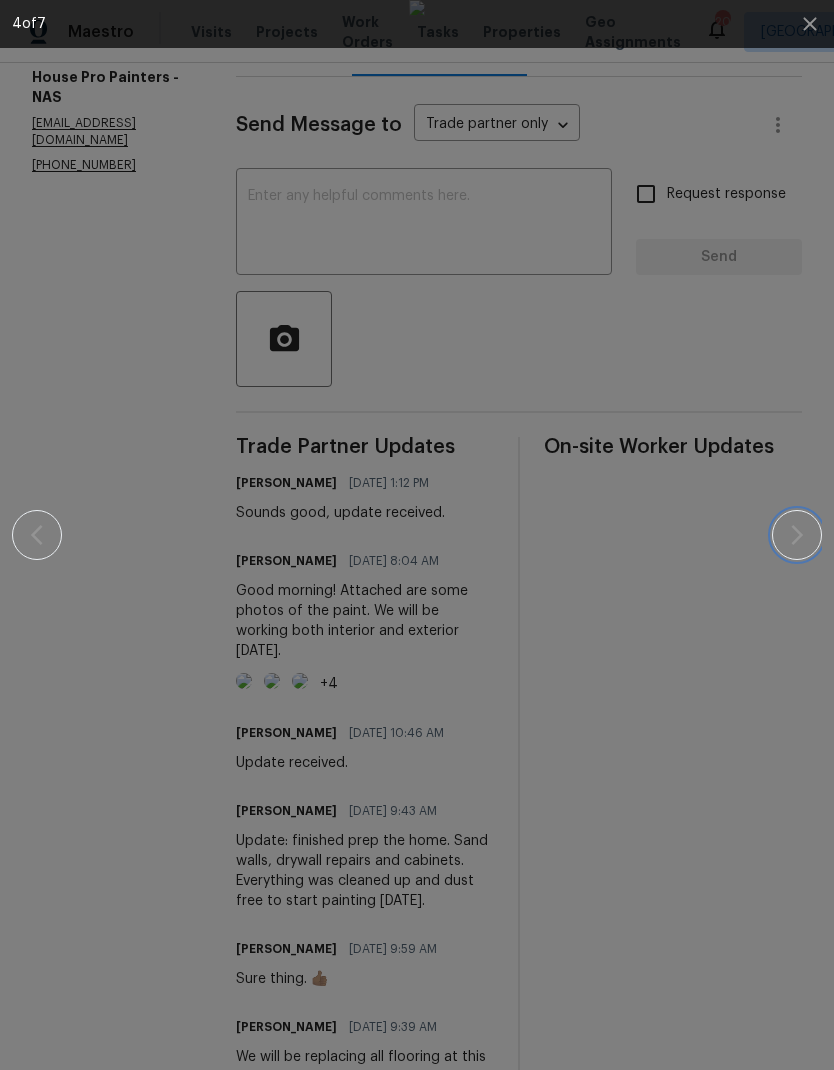 click at bounding box center [797, 535] 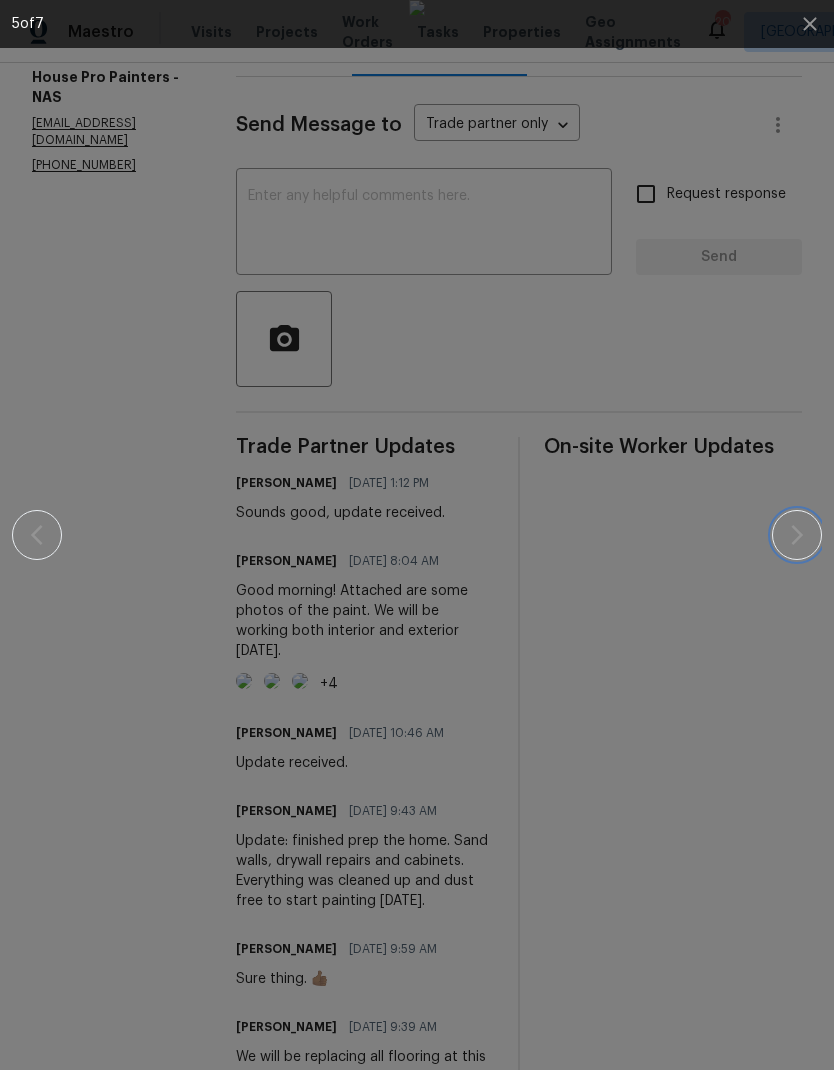 click at bounding box center [797, 535] 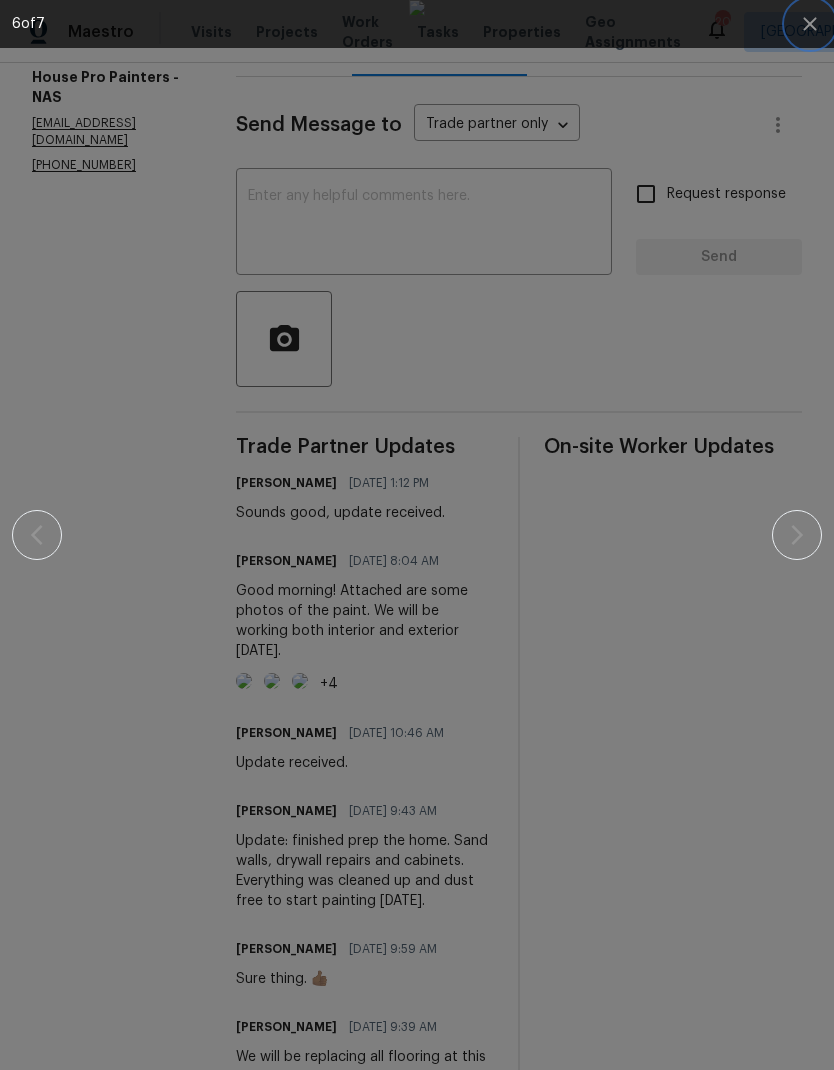 click 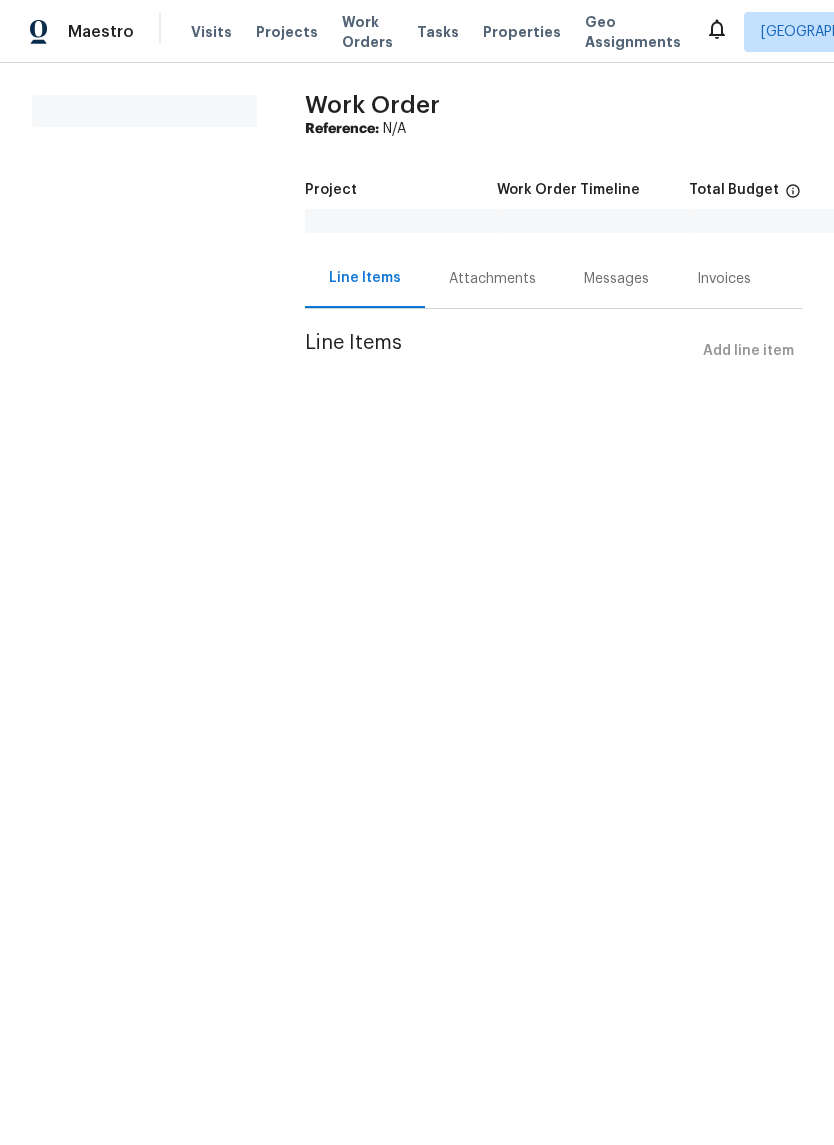 scroll, scrollTop: 0, scrollLeft: 0, axis: both 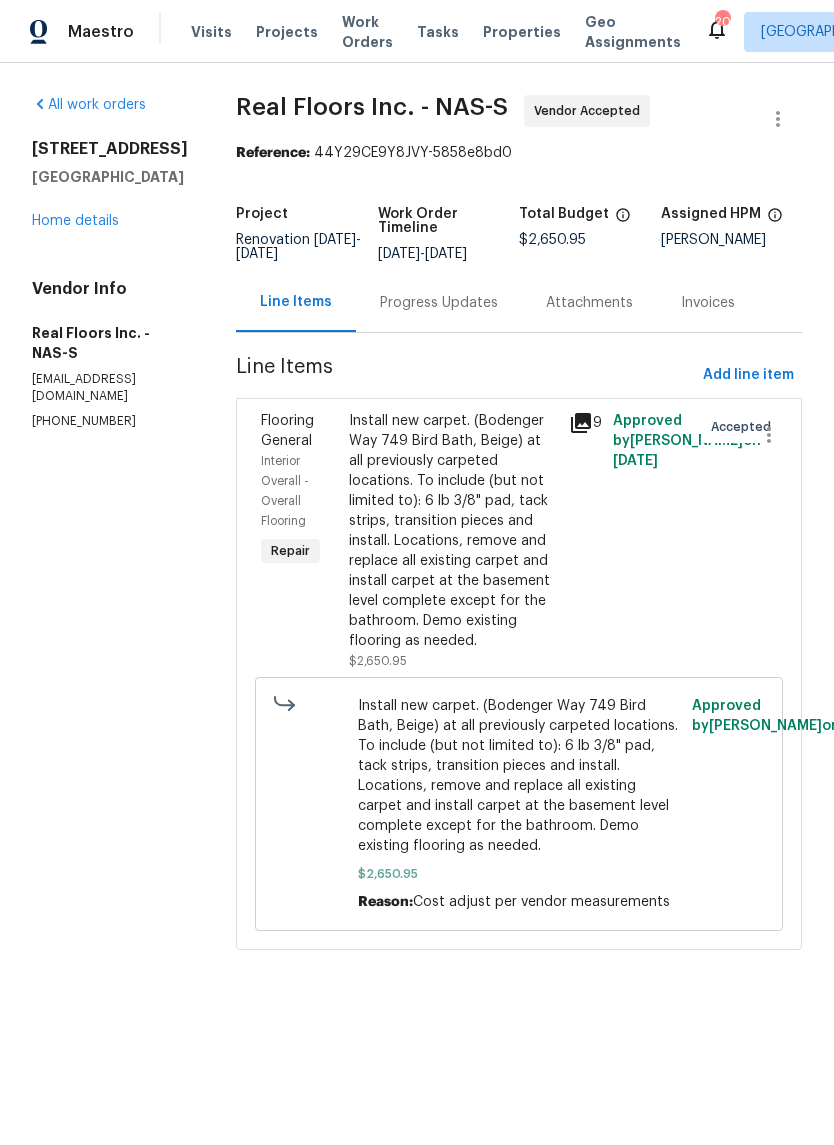 click on "Progress Updates" at bounding box center [439, 303] 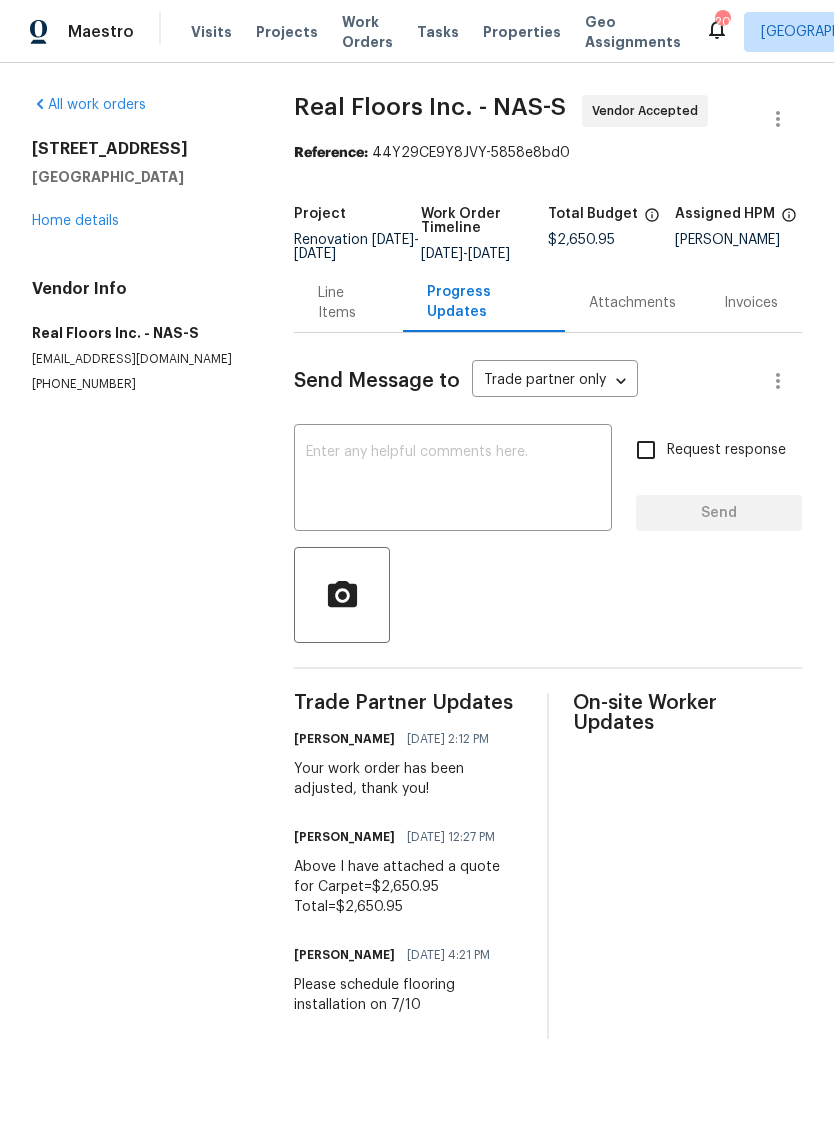 click at bounding box center (453, 480) 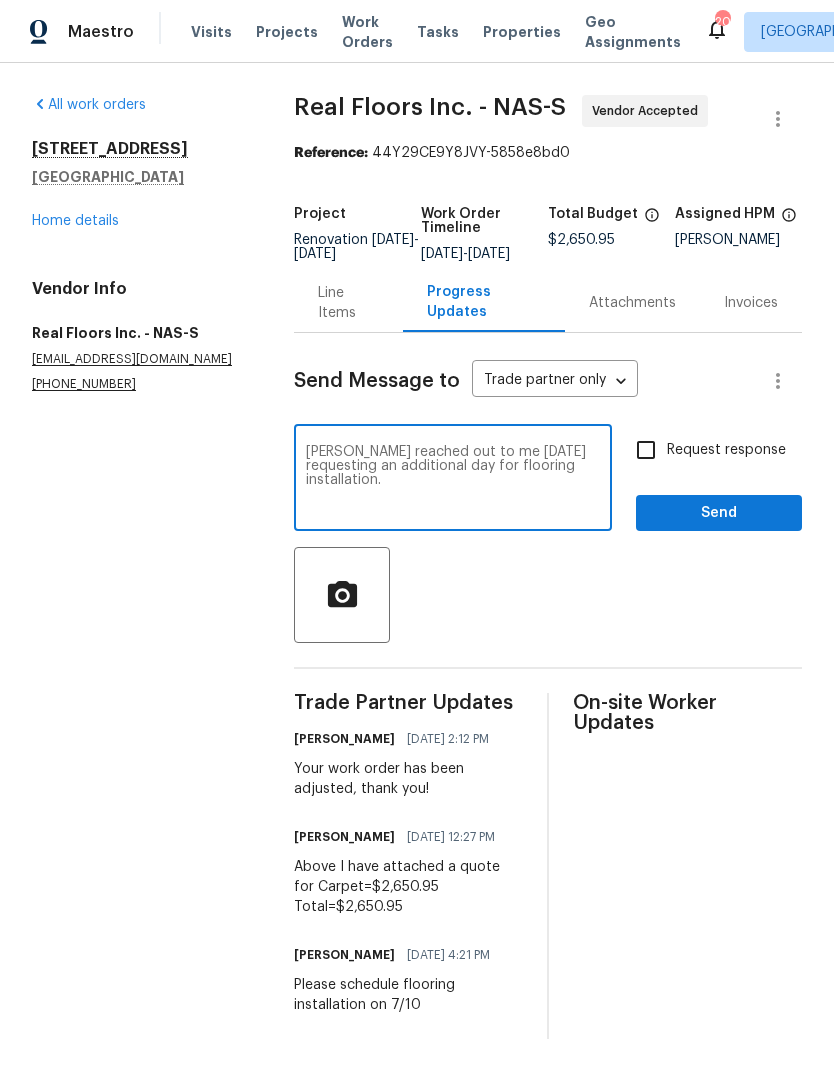 type on "Drake reached out to me yesterday requesting an additional day for flooring installation." 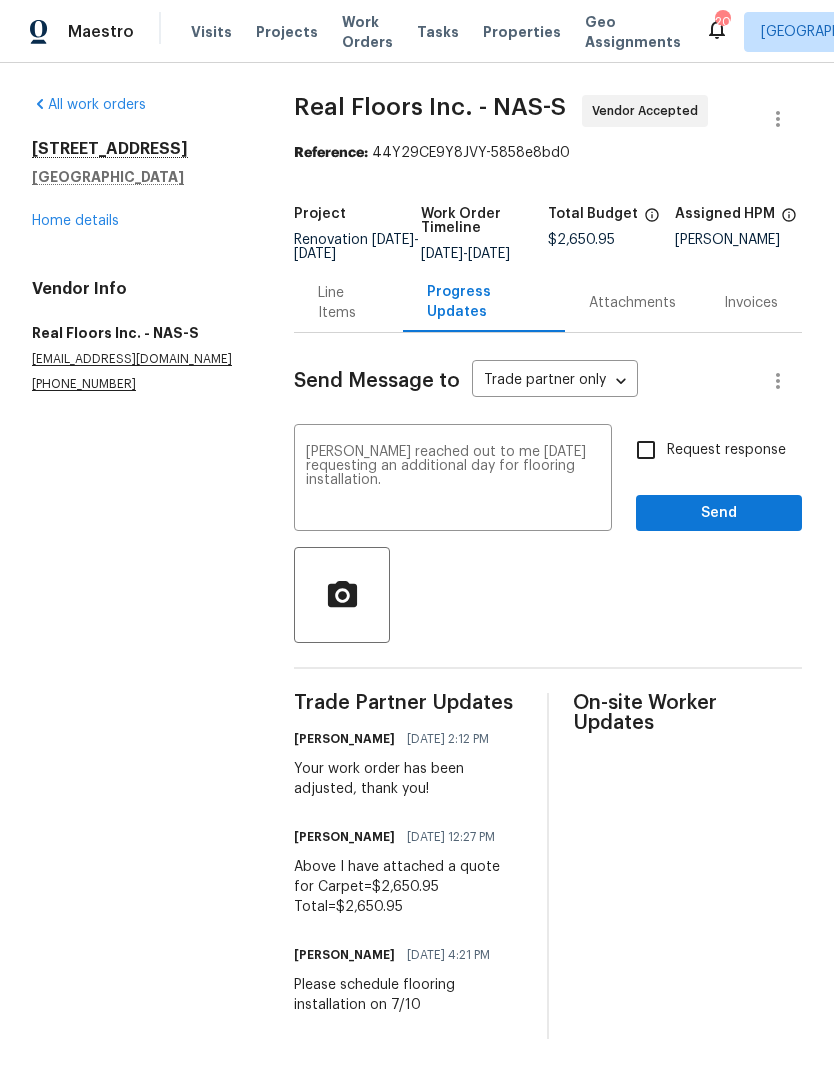 click on "Drake reached out to me yesterday requesting an additional day for flooring installation." at bounding box center [453, 480] 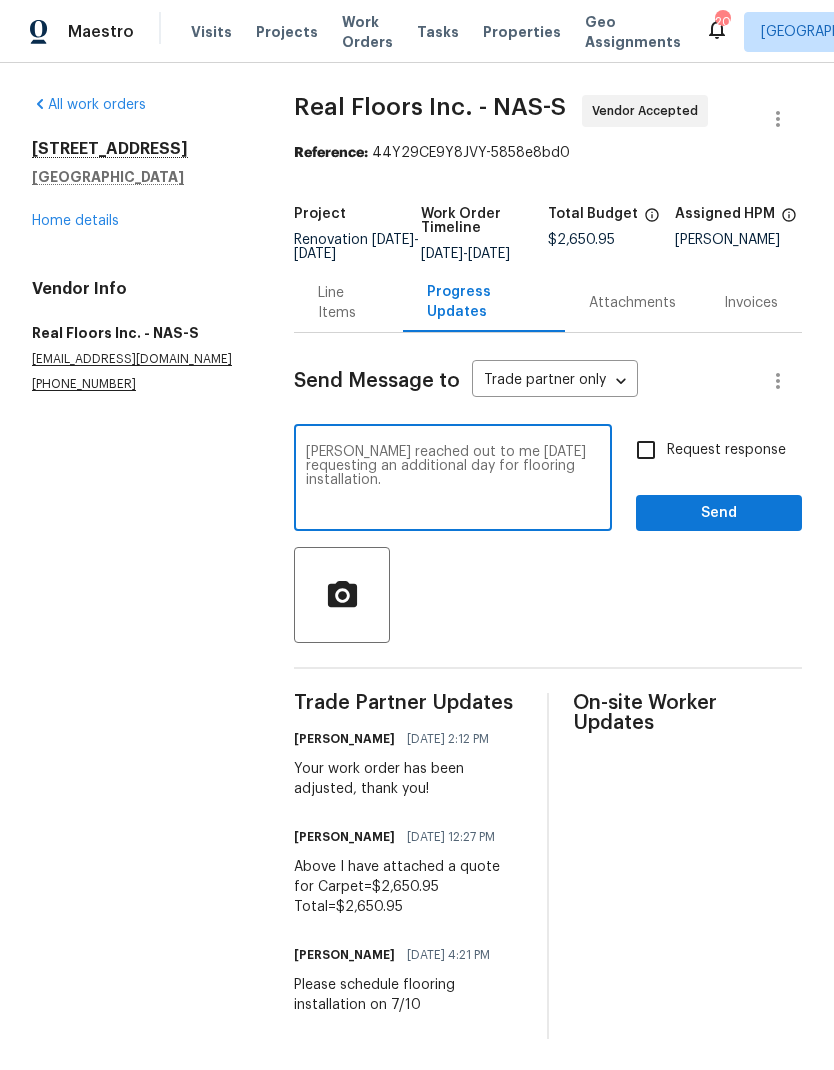 click on "Drake reached out to me yesterday requesting an additional day for flooring installation." at bounding box center (453, 480) 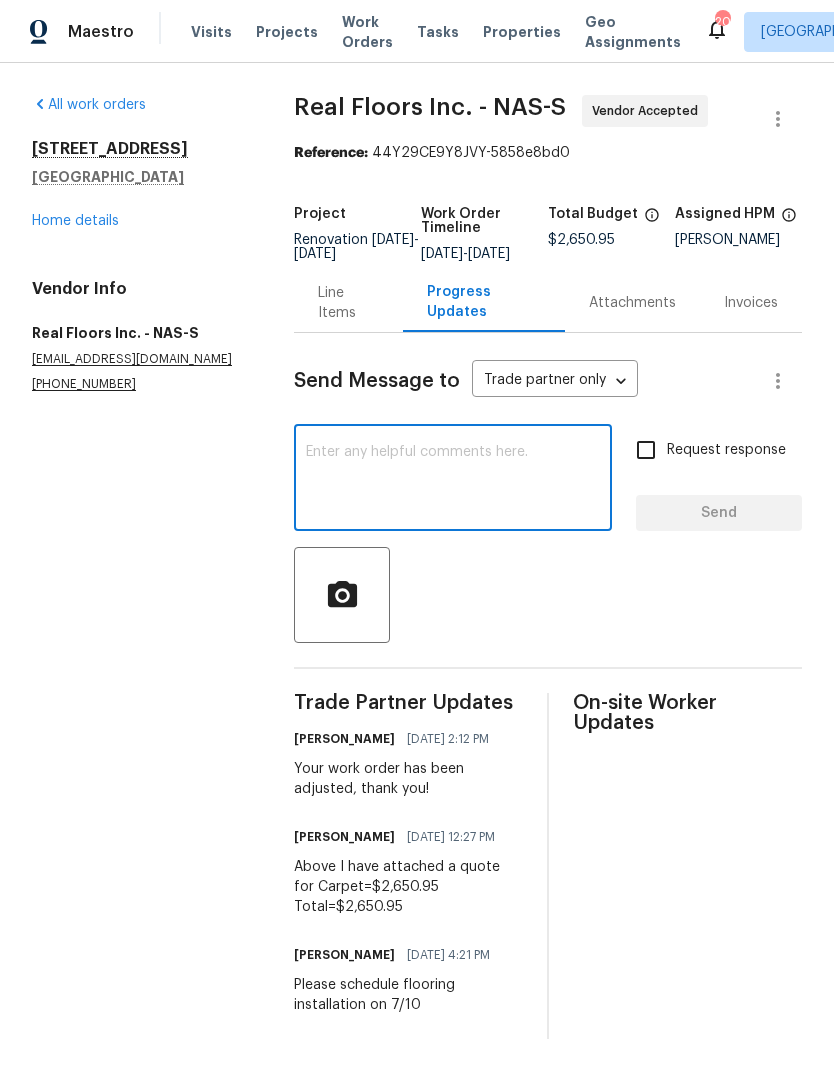 type 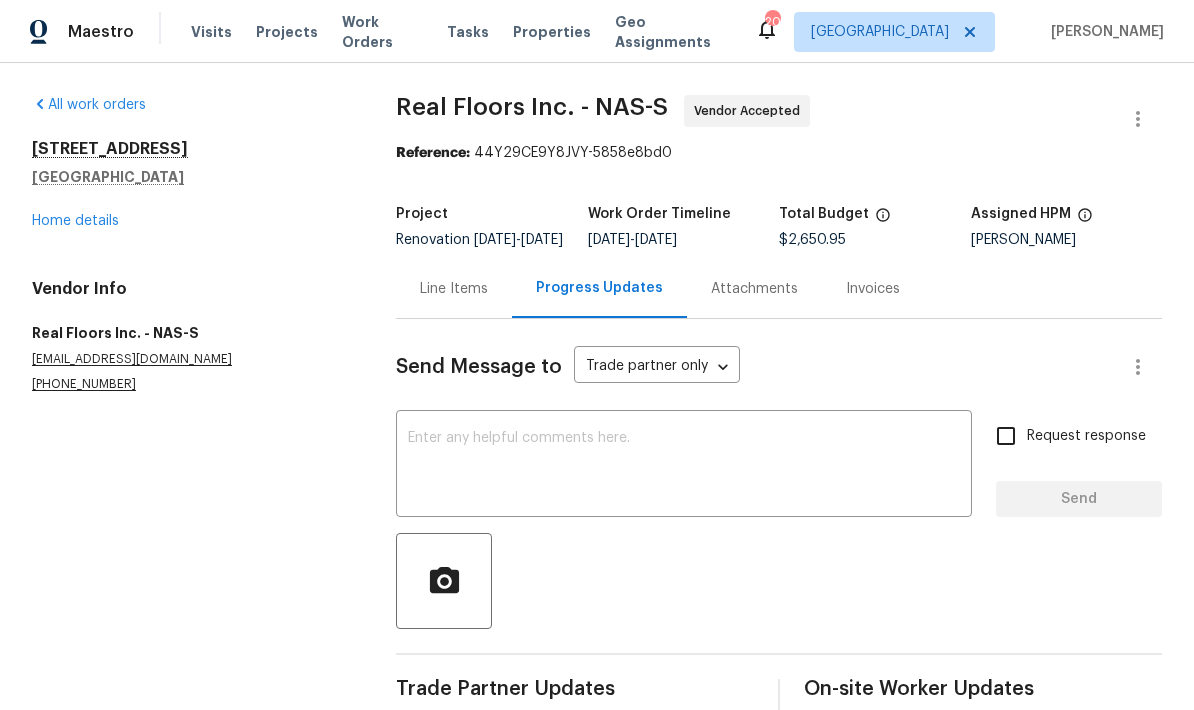 click on "Work Orders" at bounding box center (382, 32) 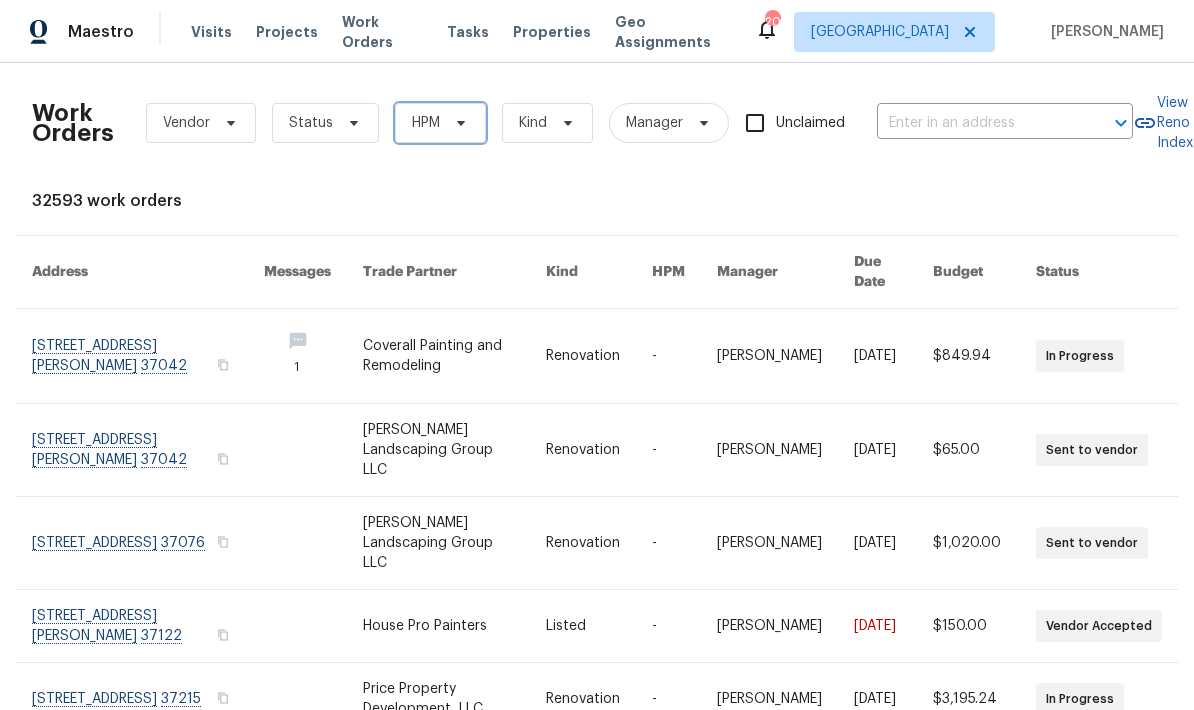click on "HPM" at bounding box center (440, 123) 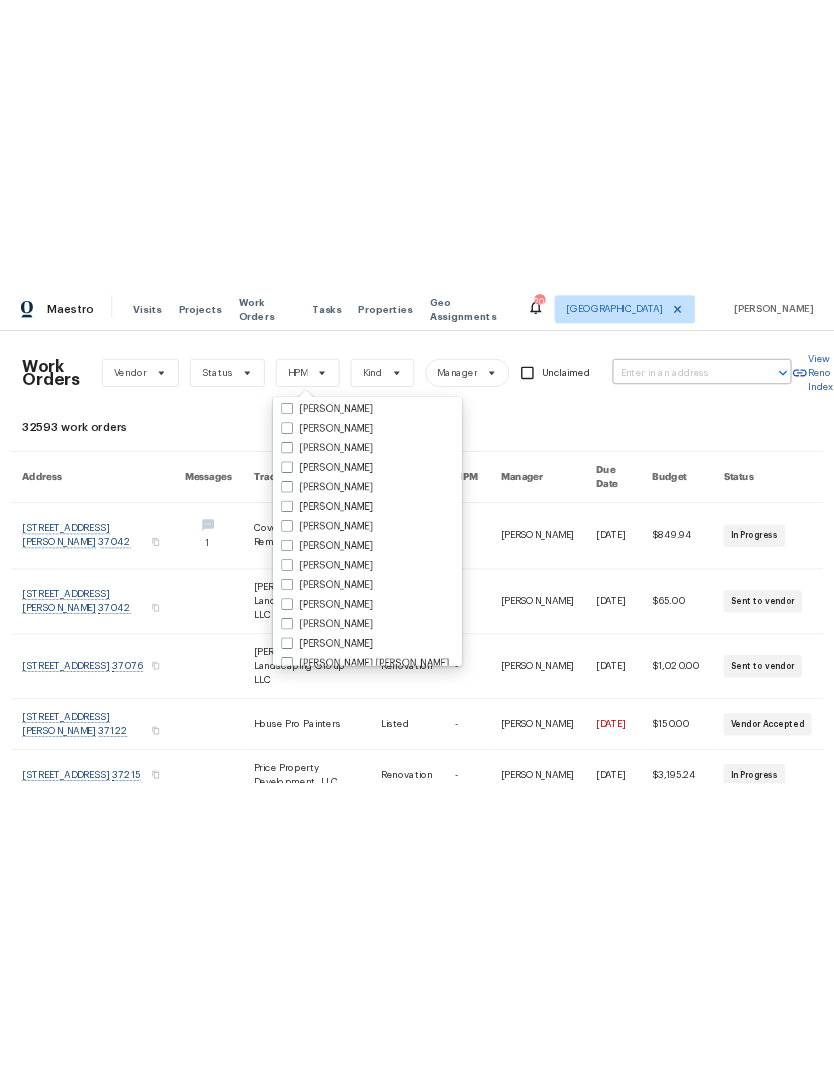 scroll, scrollTop: 240, scrollLeft: 0, axis: vertical 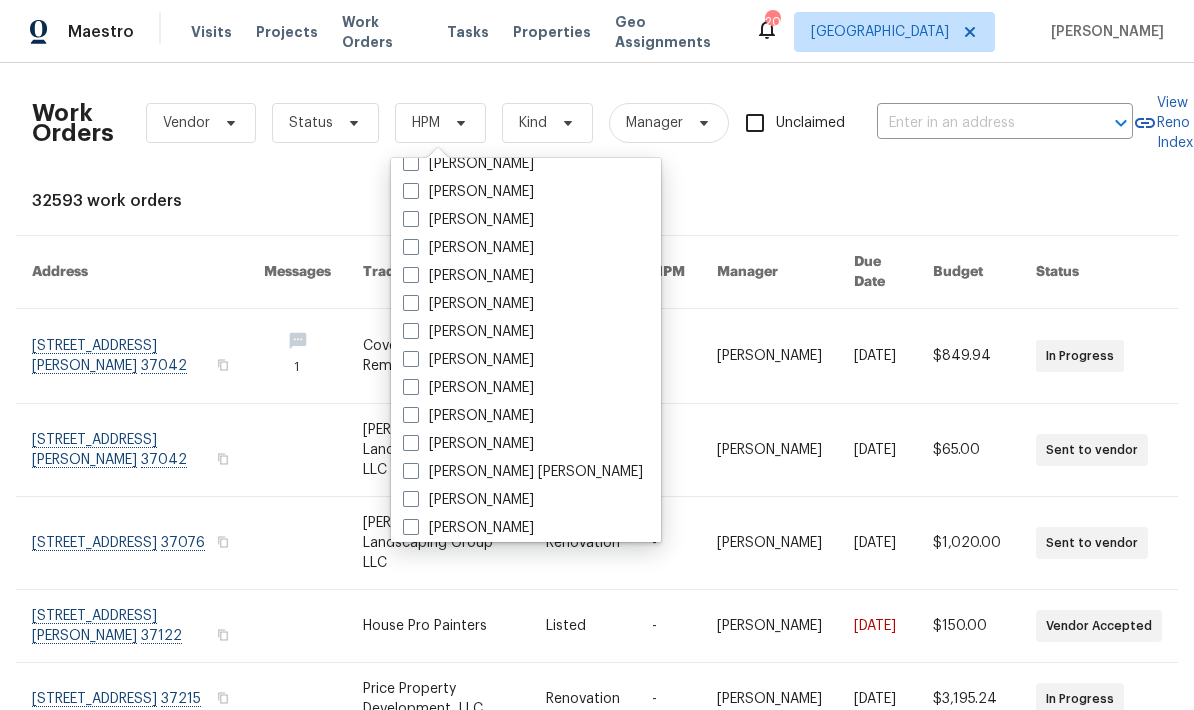 click on "[PERSON_NAME]" at bounding box center [468, 304] 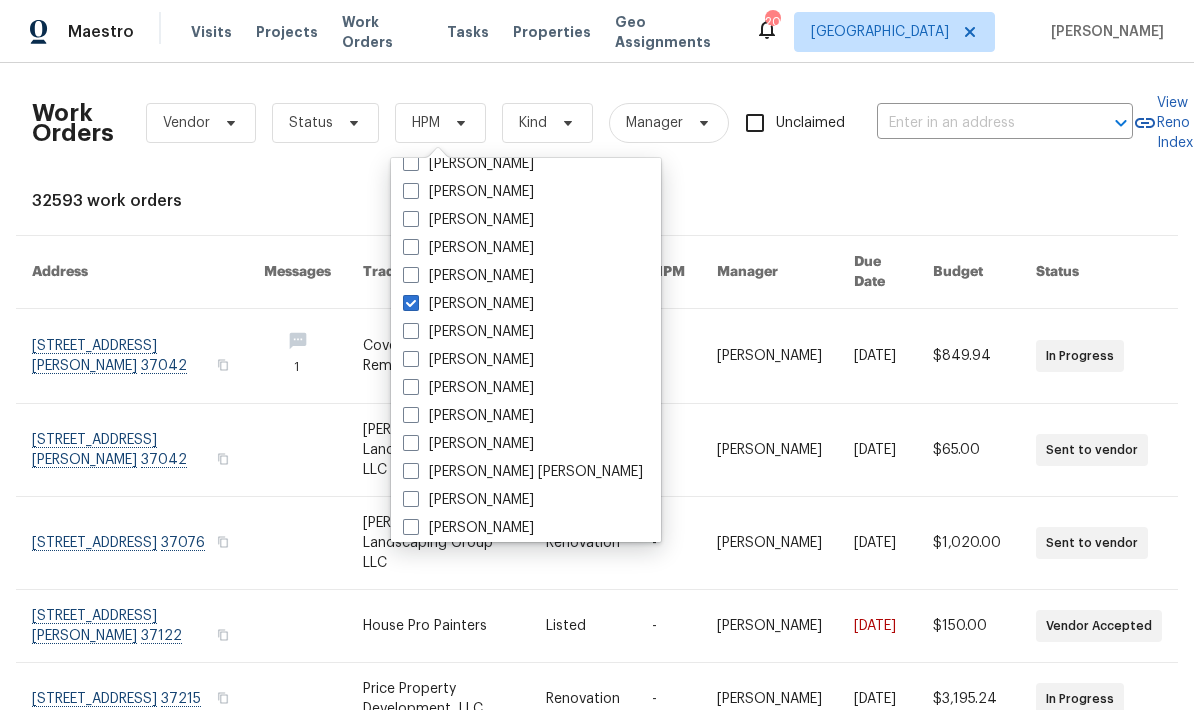 checkbox on "true" 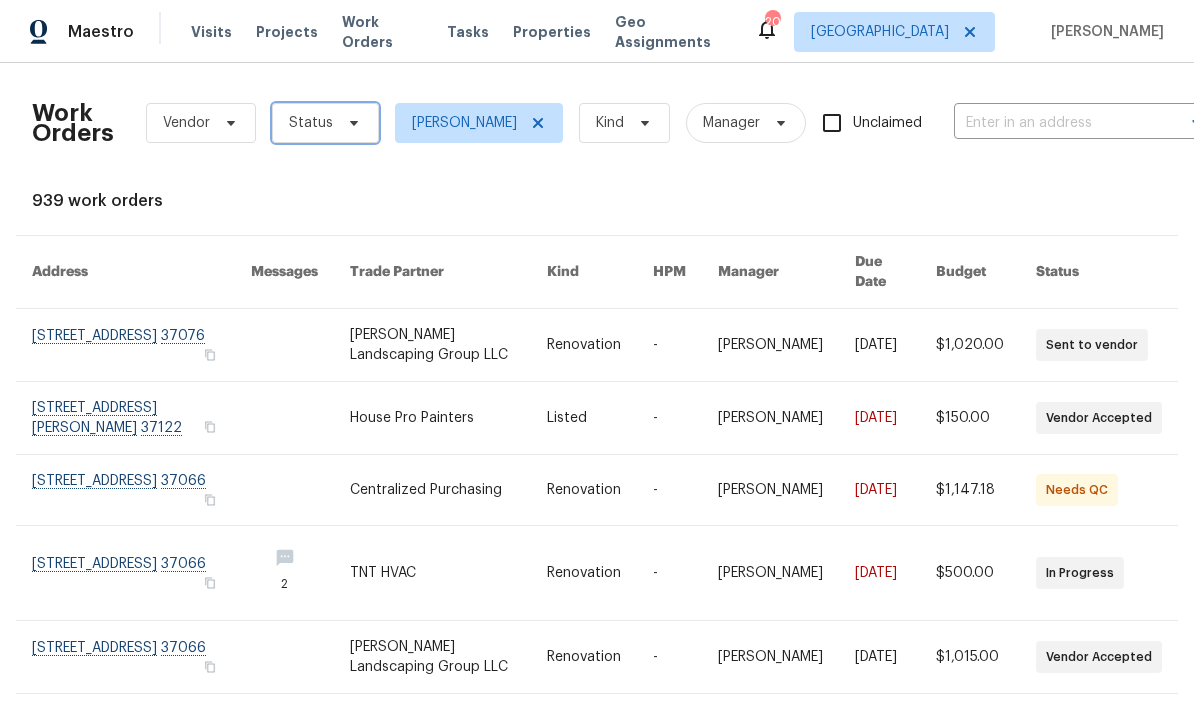 click 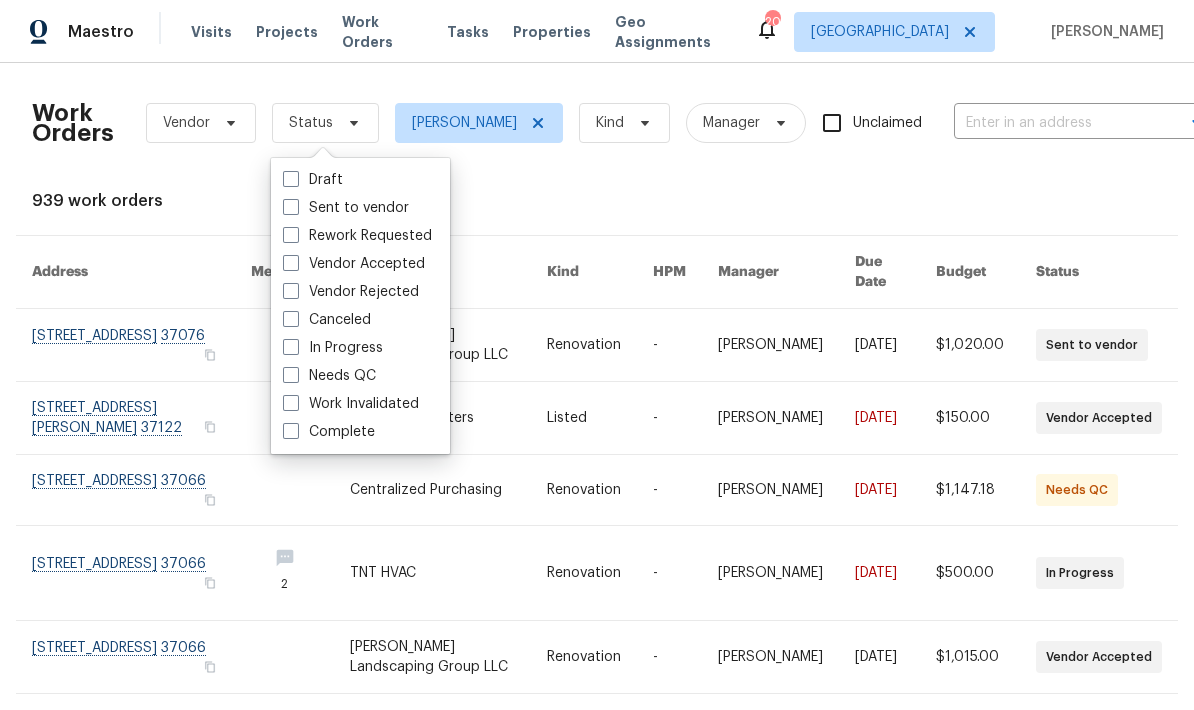 click at bounding box center (291, 375) 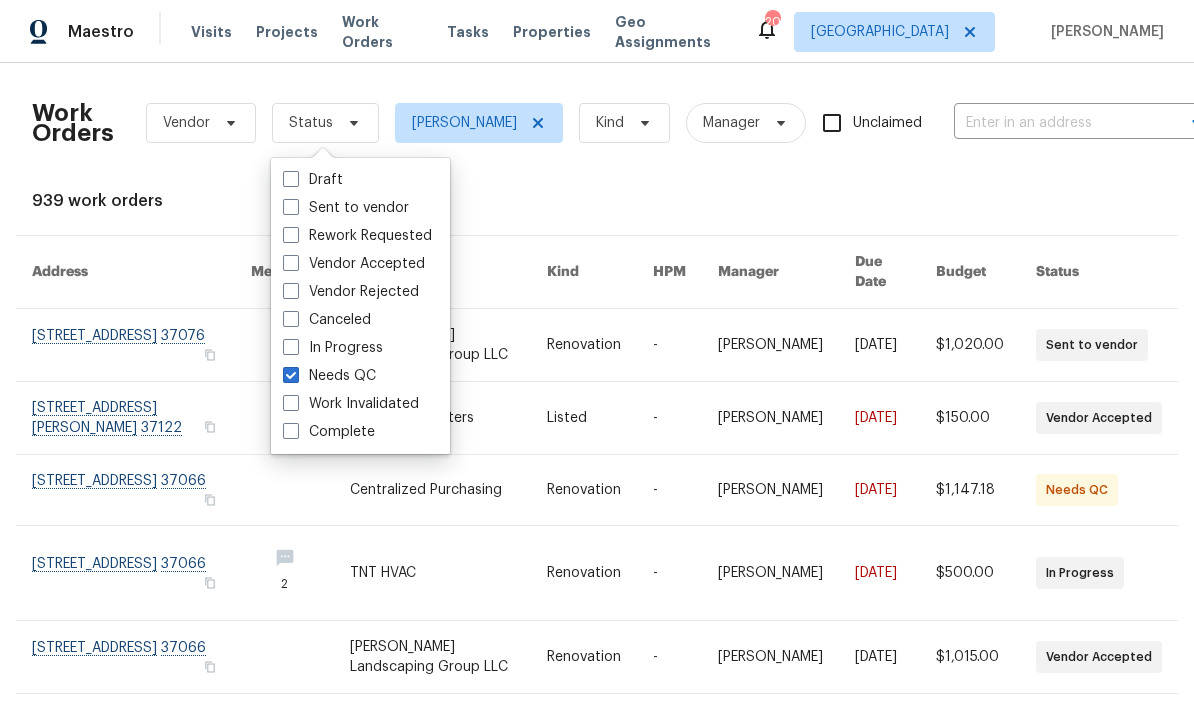 checkbox on "true" 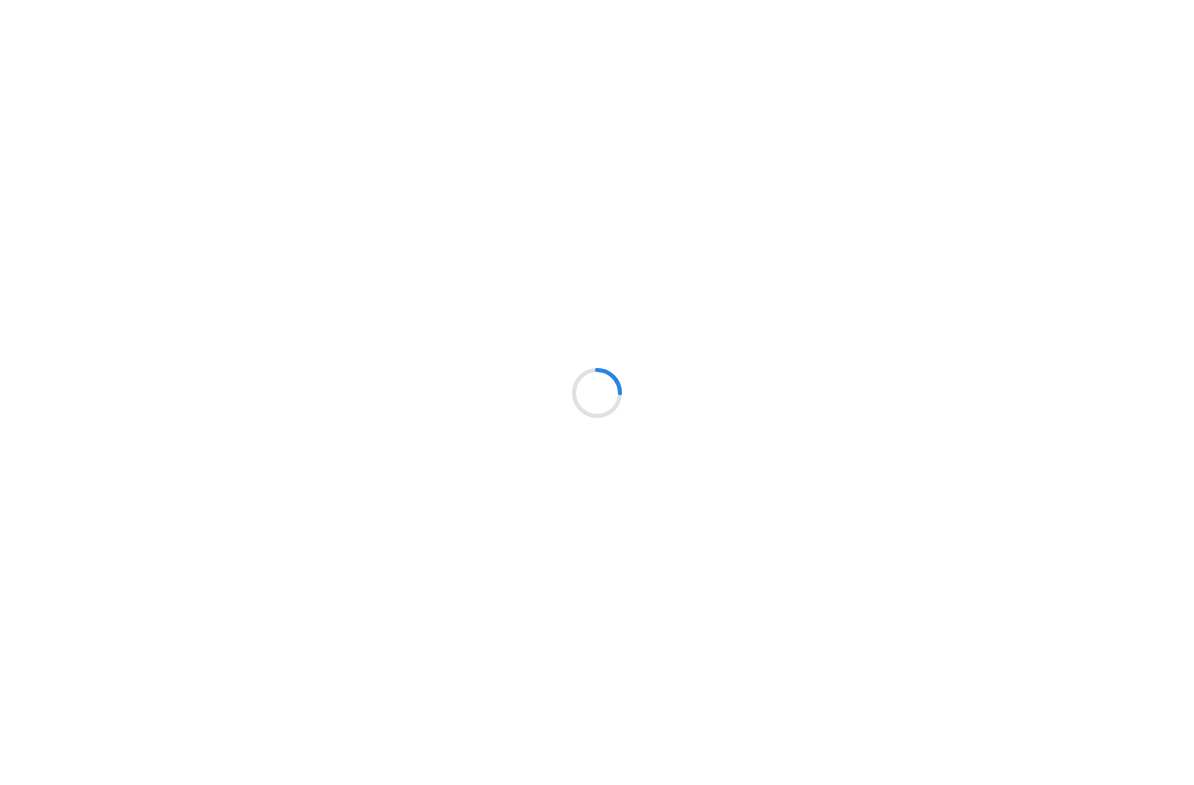 scroll, scrollTop: 0, scrollLeft: 0, axis: both 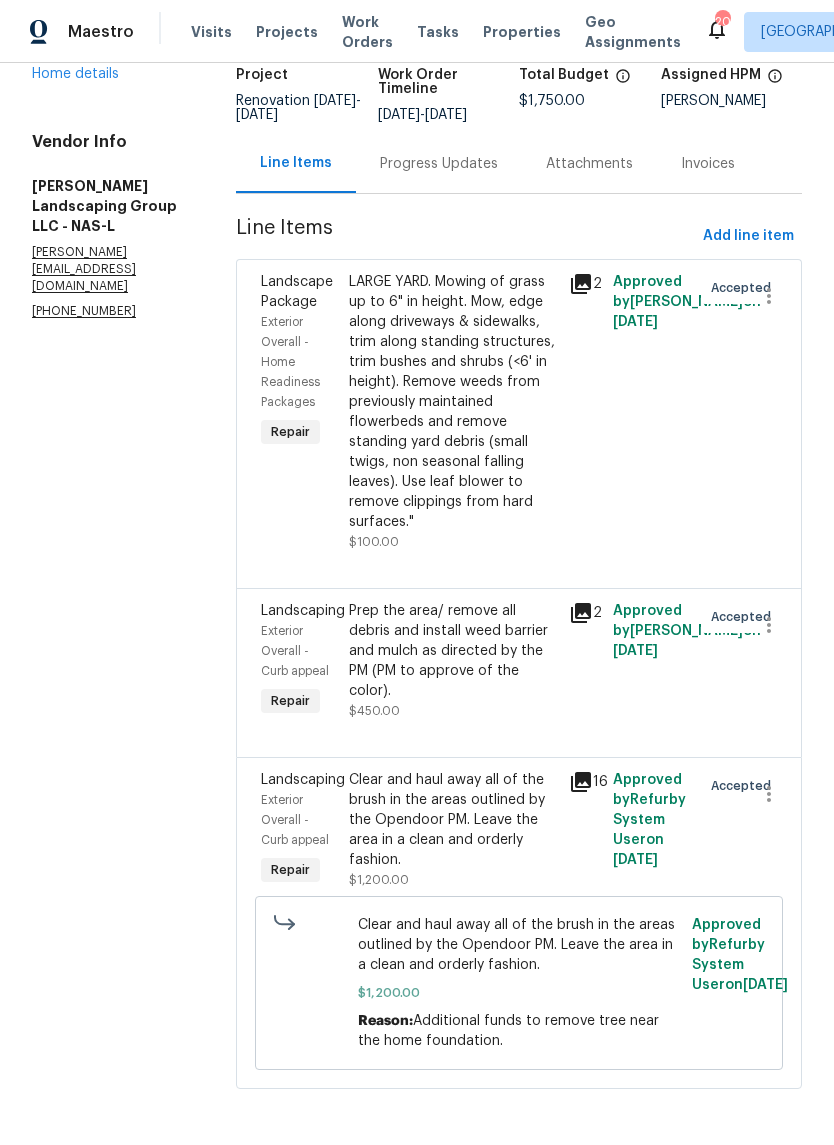 click on "Clear and haul away all of  the brush in the areas outlined by the Opendoor PM. Leave the area in a clean and orderly fashion." at bounding box center (453, 820) 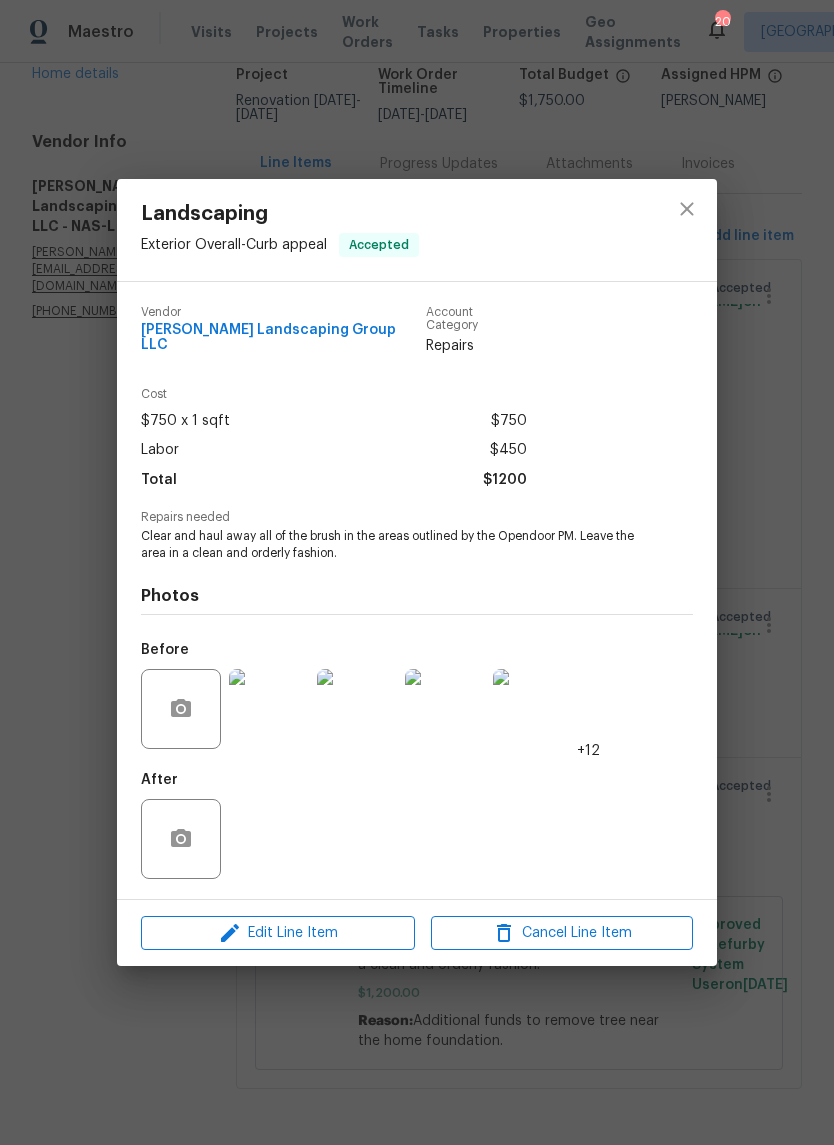 click at bounding box center (269, 709) 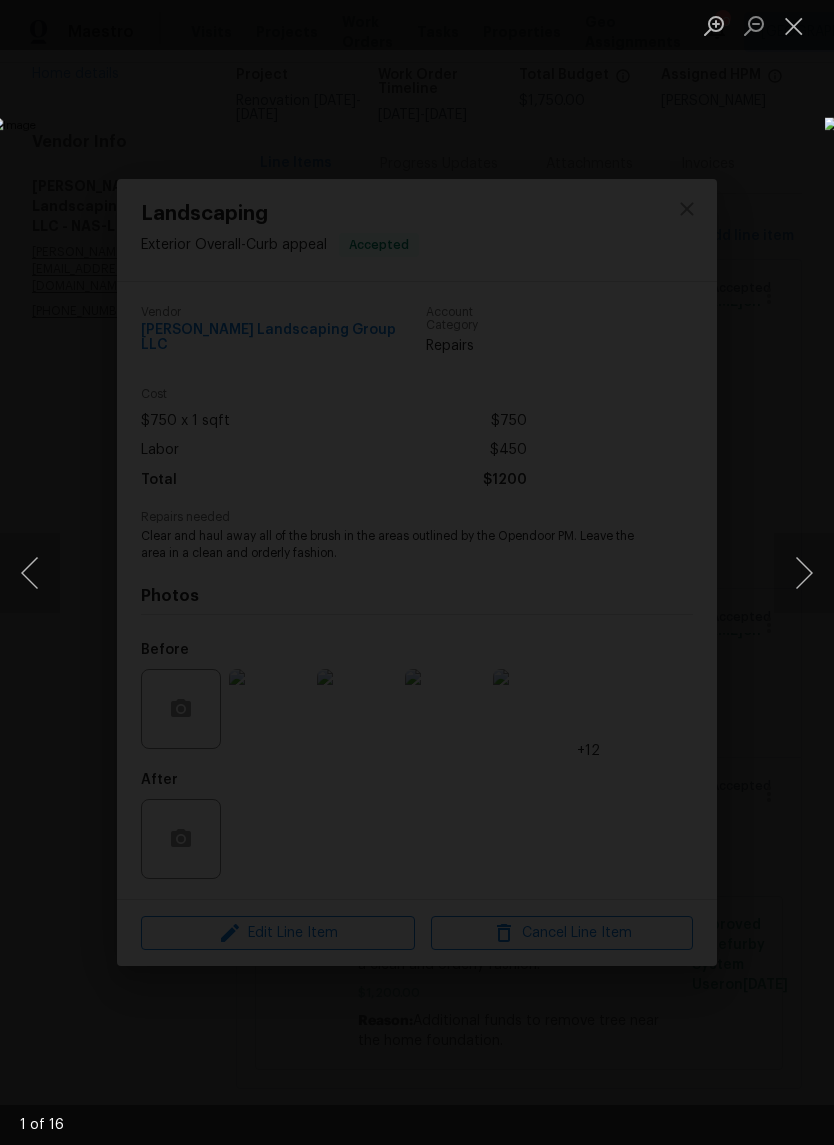 click at bounding box center [804, 573] 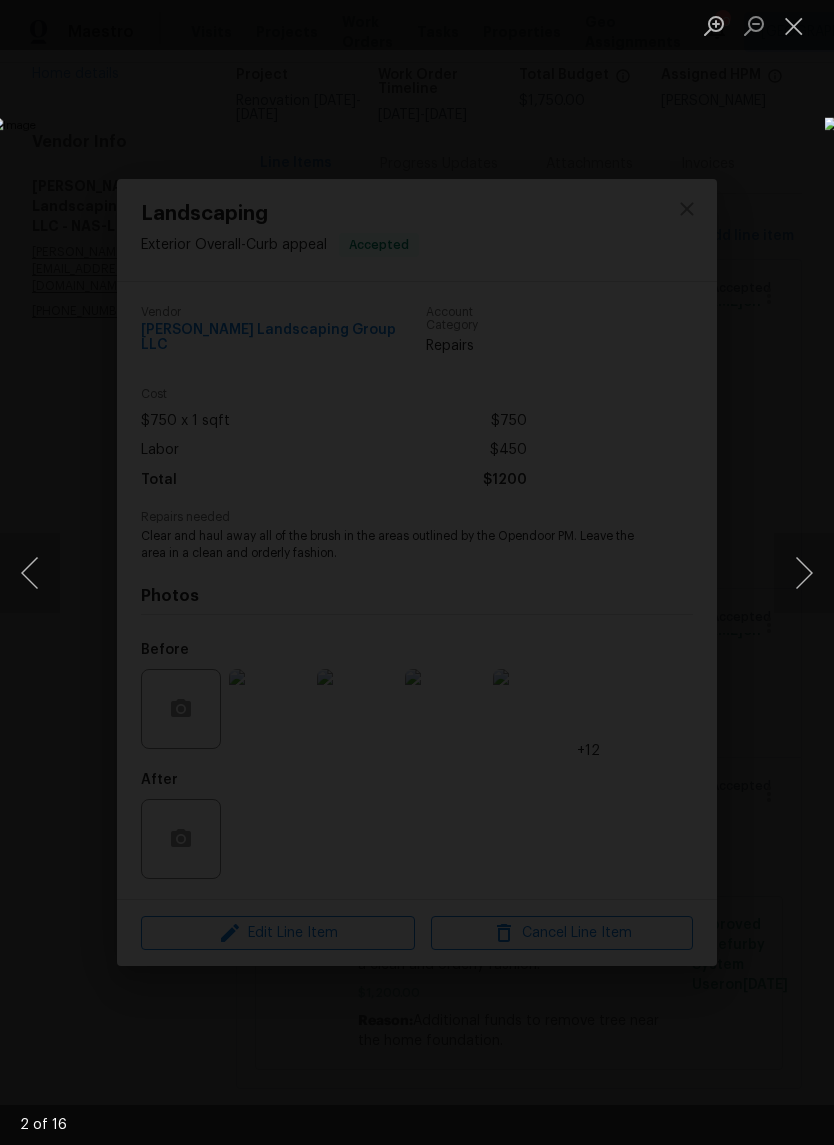 click at bounding box center [804, 573] 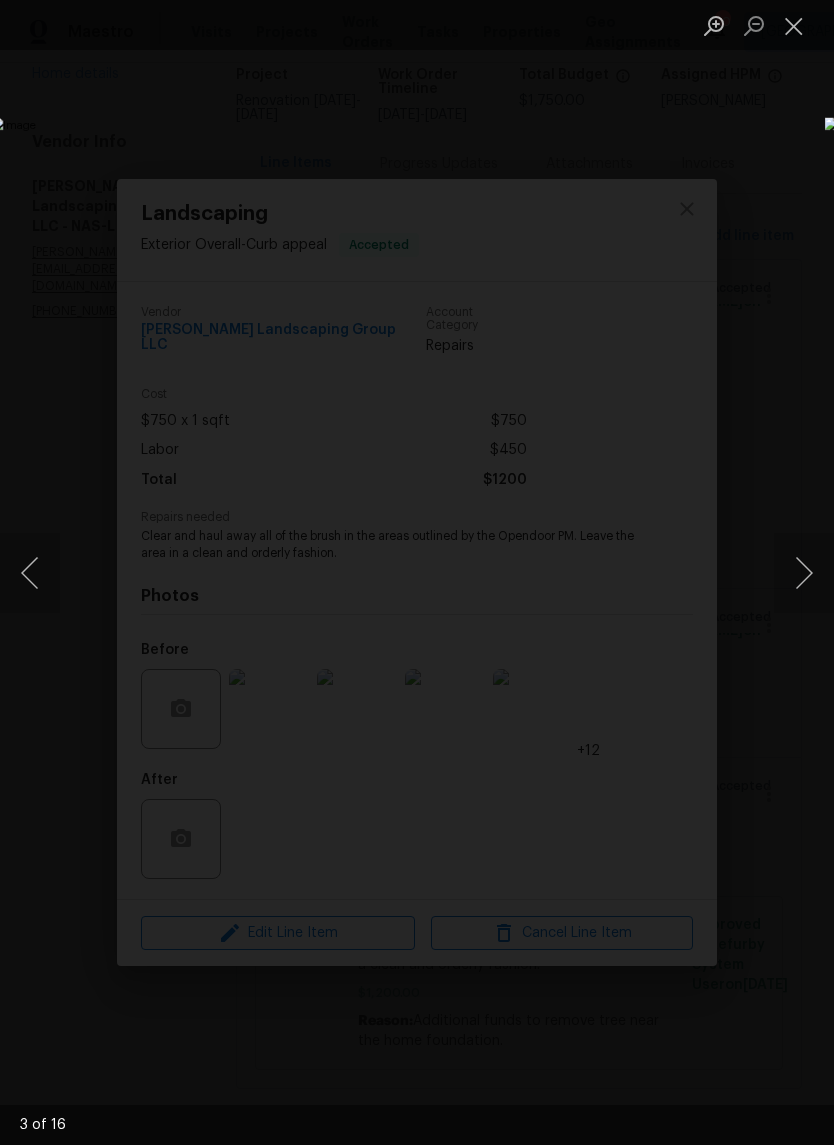 click at bounding box center (804, 573) 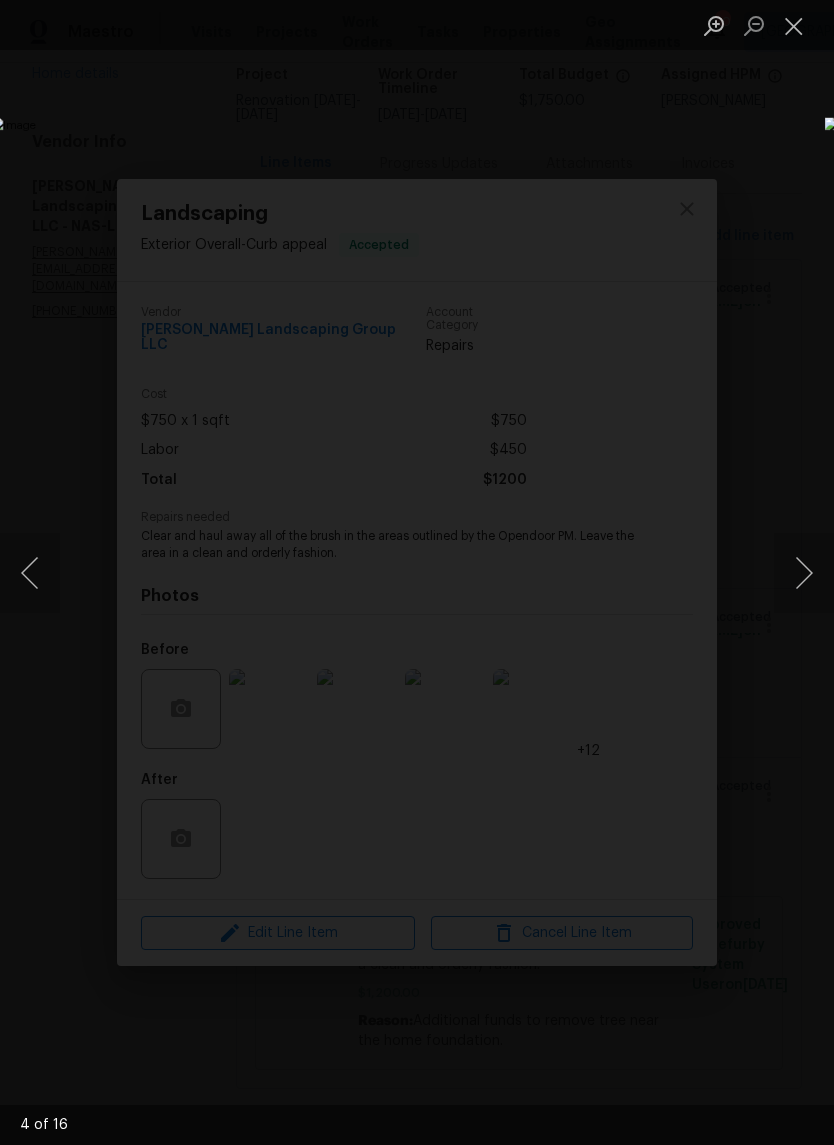 click at bounding box center (804, 573) 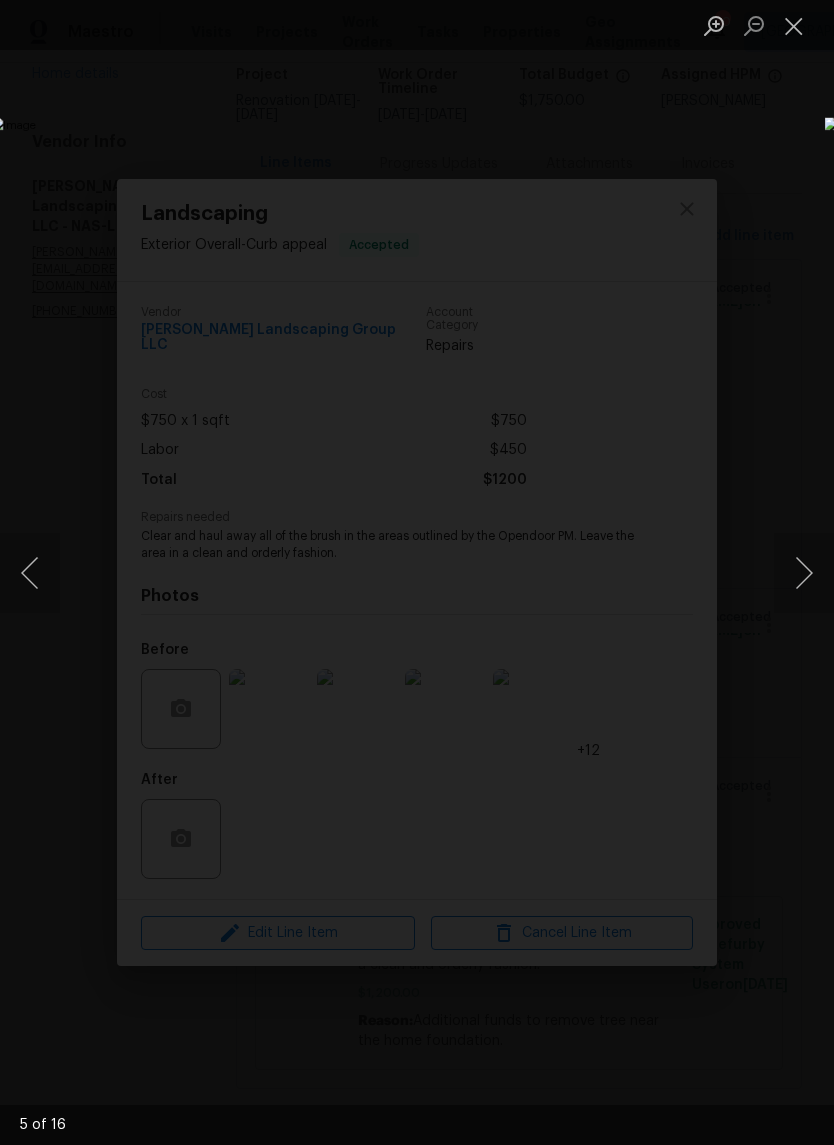 click at bounding box center [804, 573] 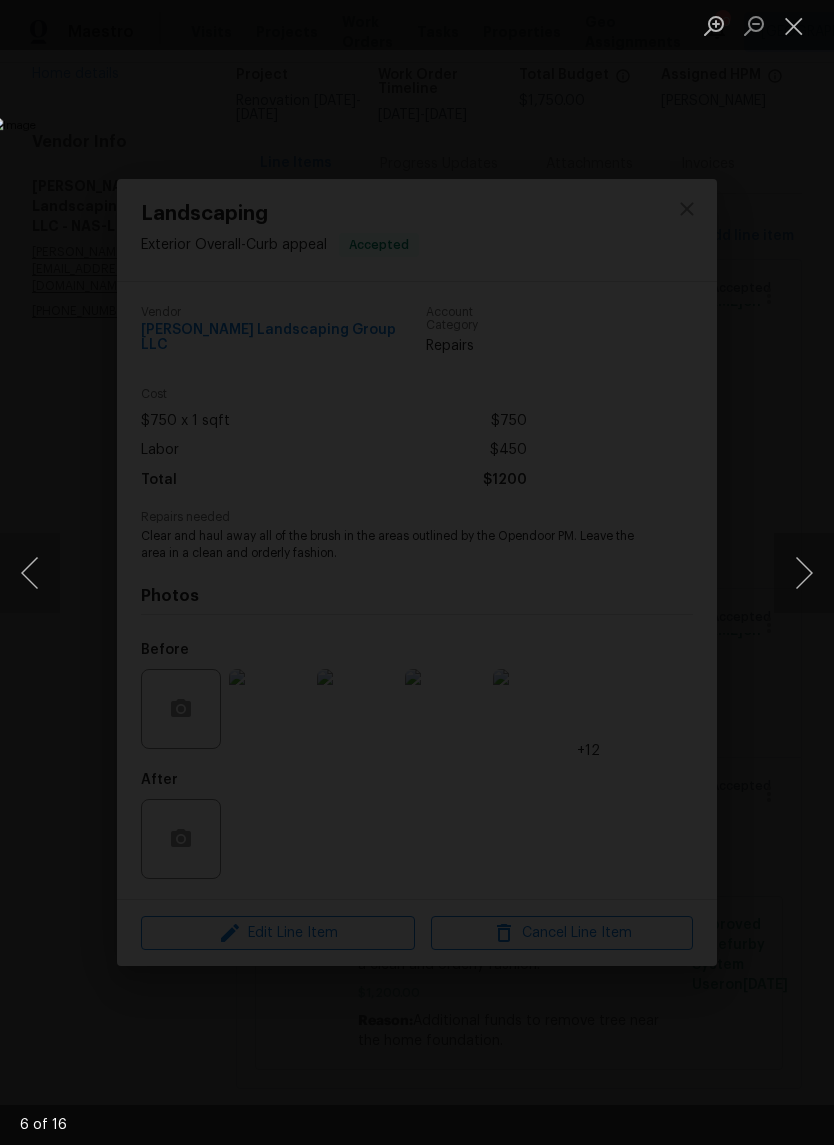 click at bounding box center [804, 573] 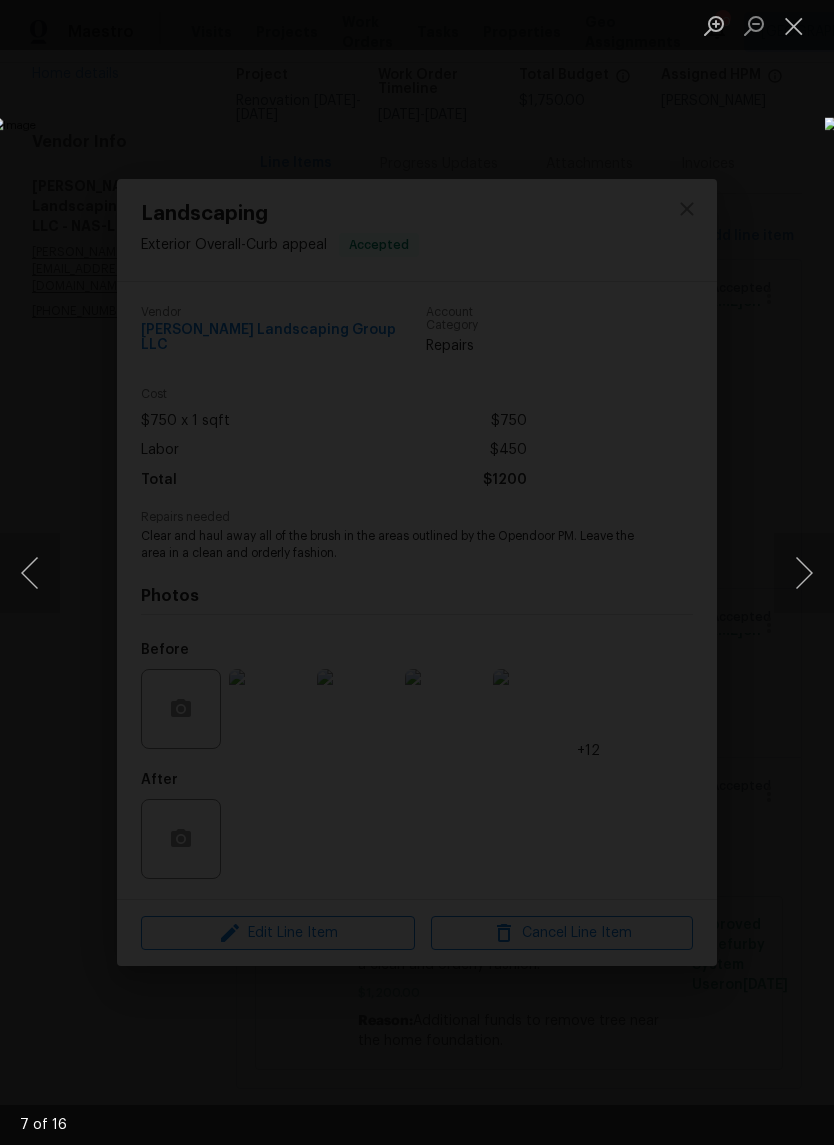 click at bounding box center (804, 573) 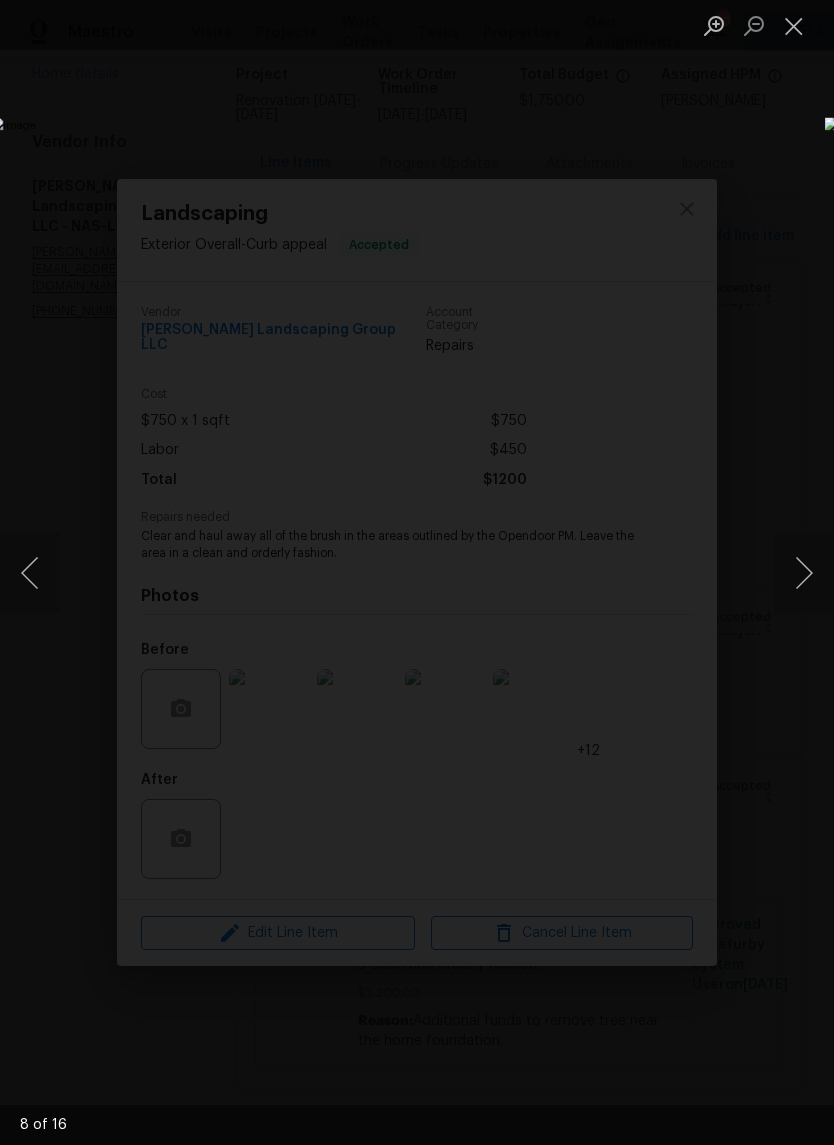 click at bounding box center (804, 573) 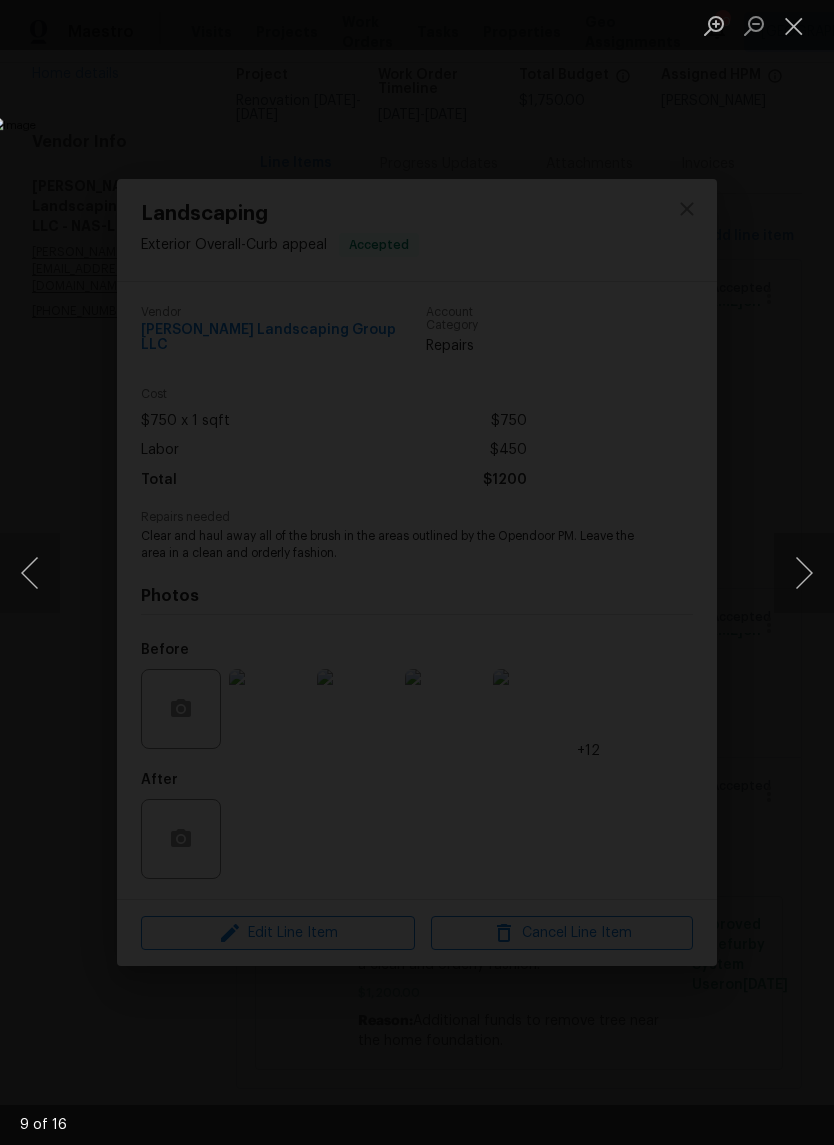 click at bounding box center (804, 573) 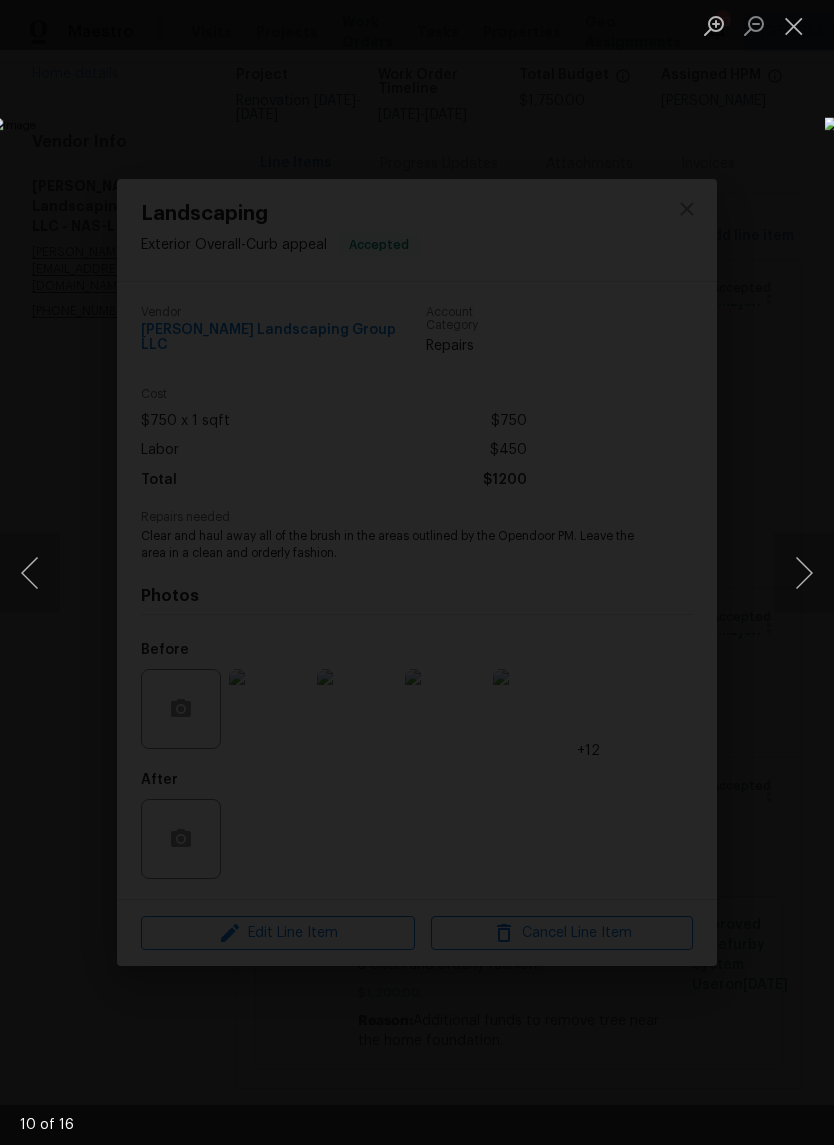 click at bounding box center [30, 573] 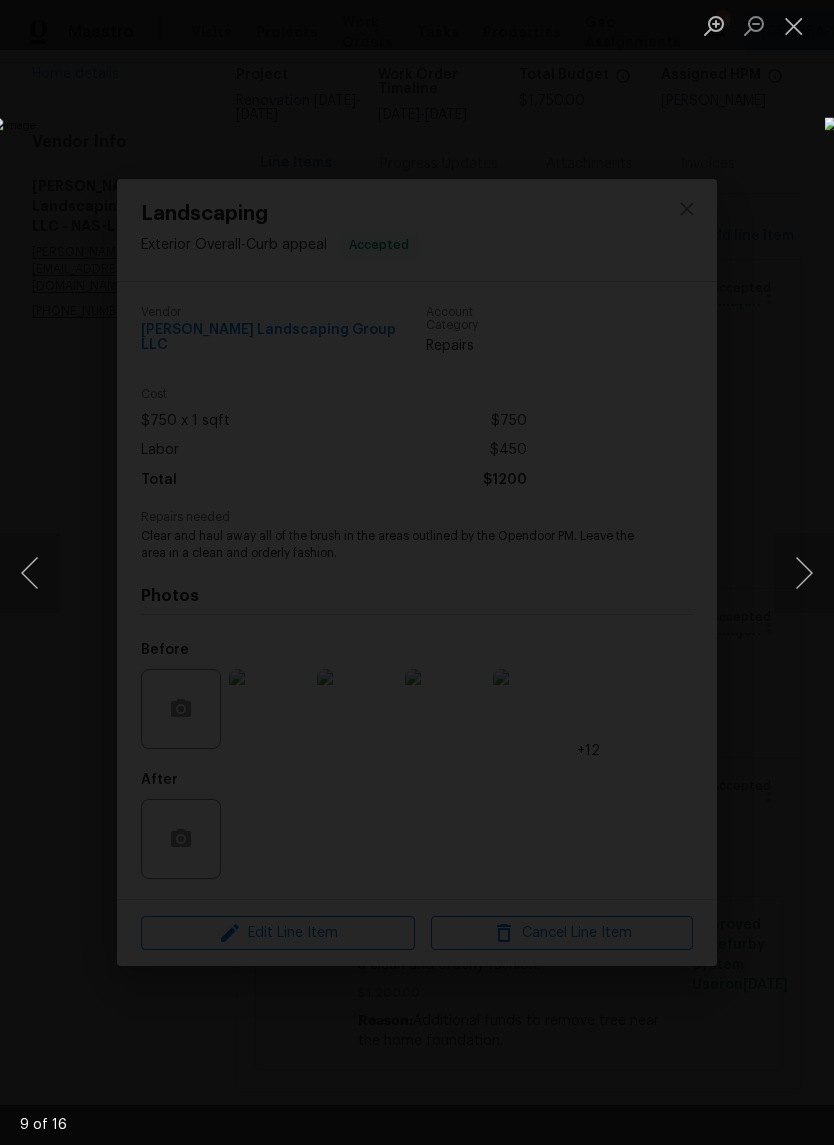 click at bounding box center [804, 573] 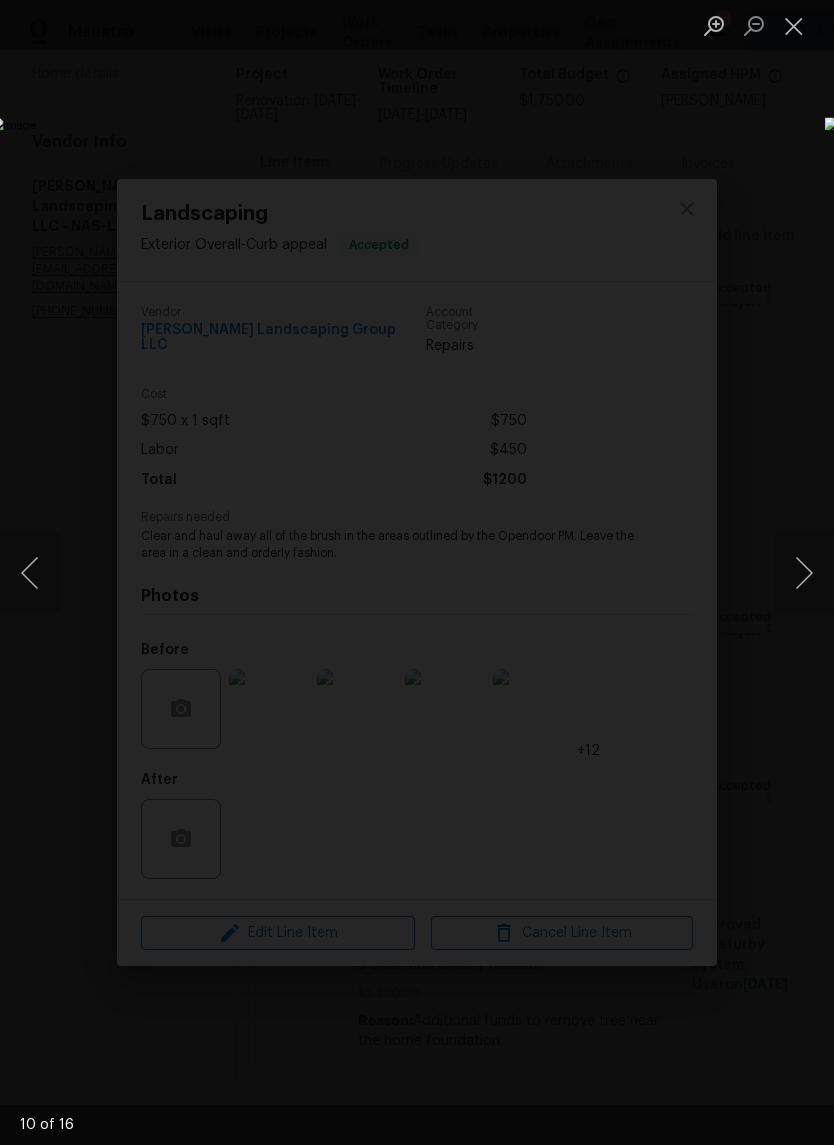 click at bounding box center [804, 573] 